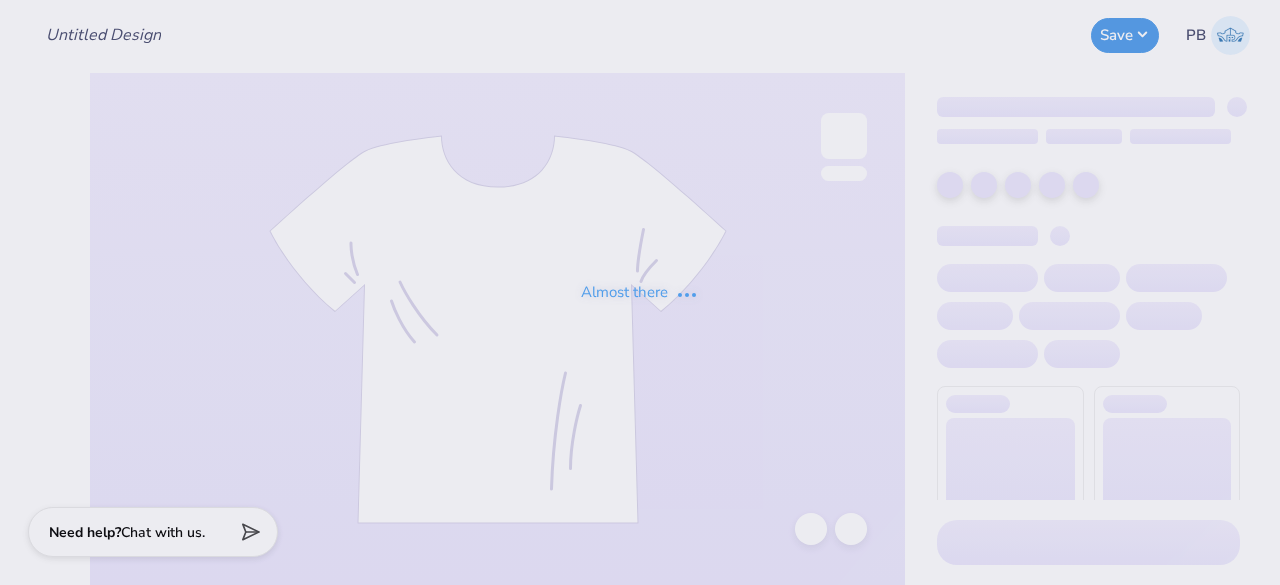 scroll, scrollTop: 0, scrollLeft: 0, axis: both 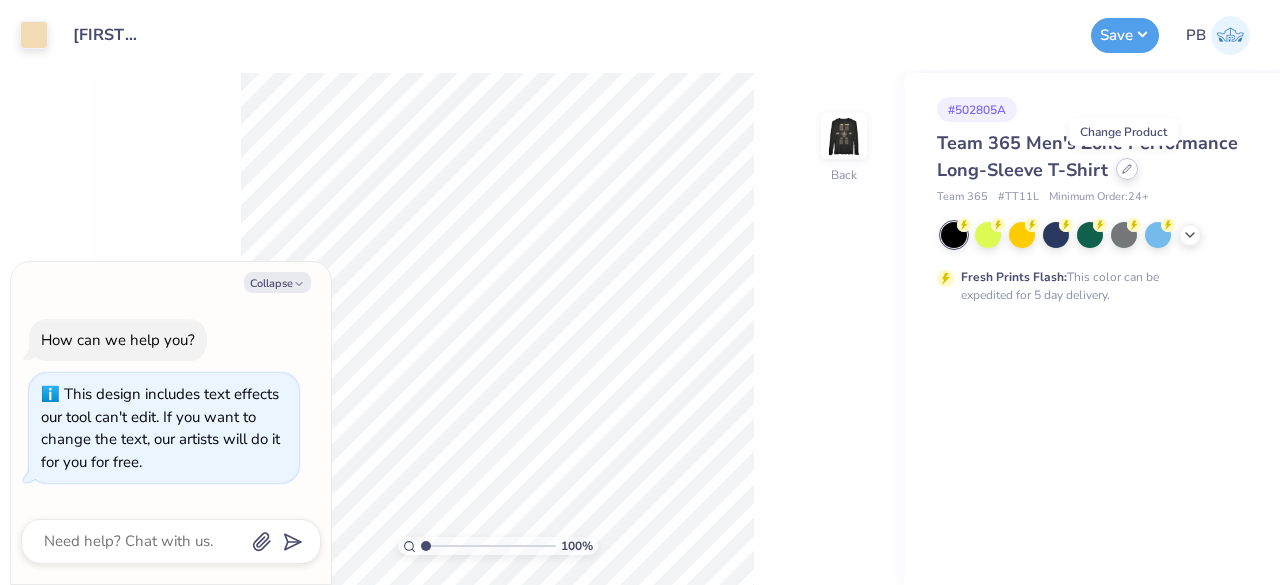 click at bounding box center [1127, 169] 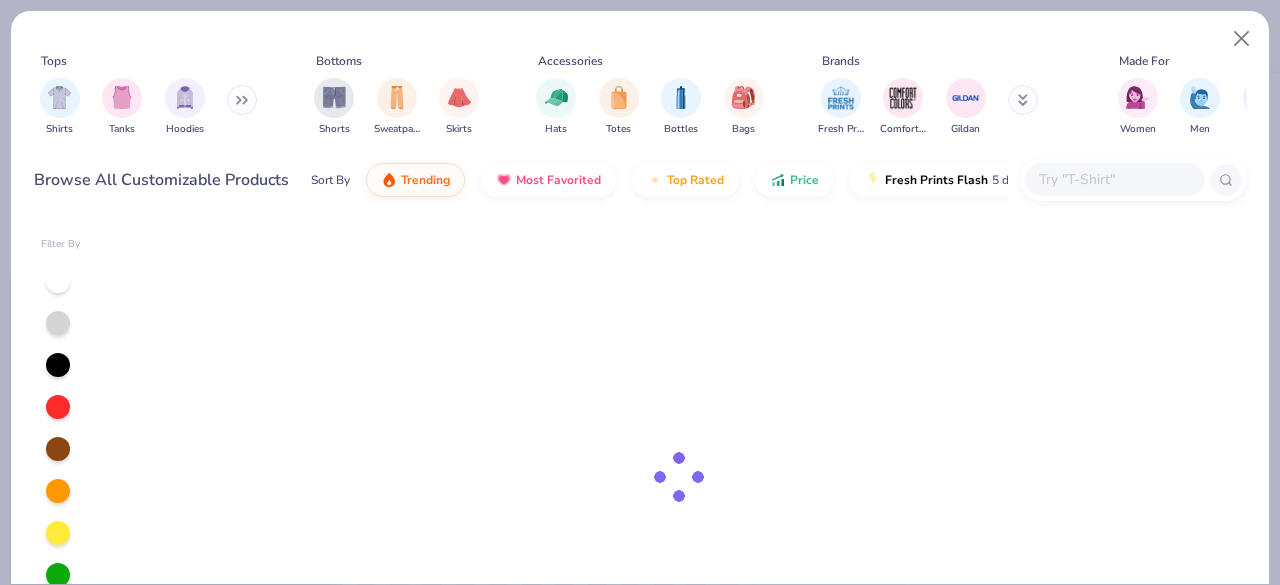 type on "x" 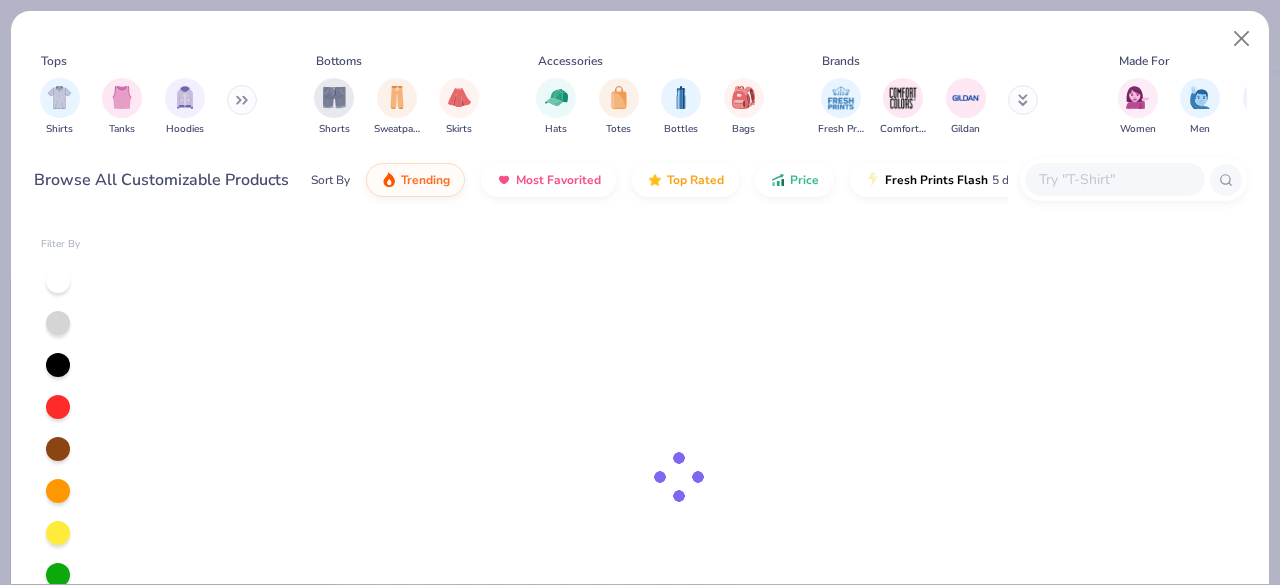 click at bounding box center [1114, 179] 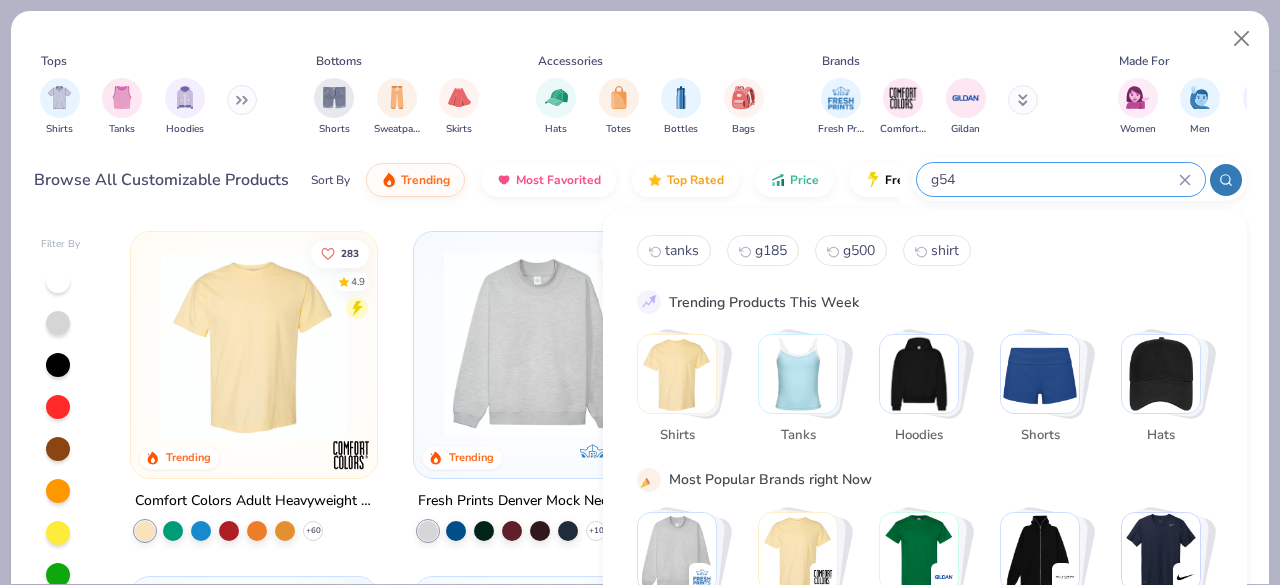 type on "g540" 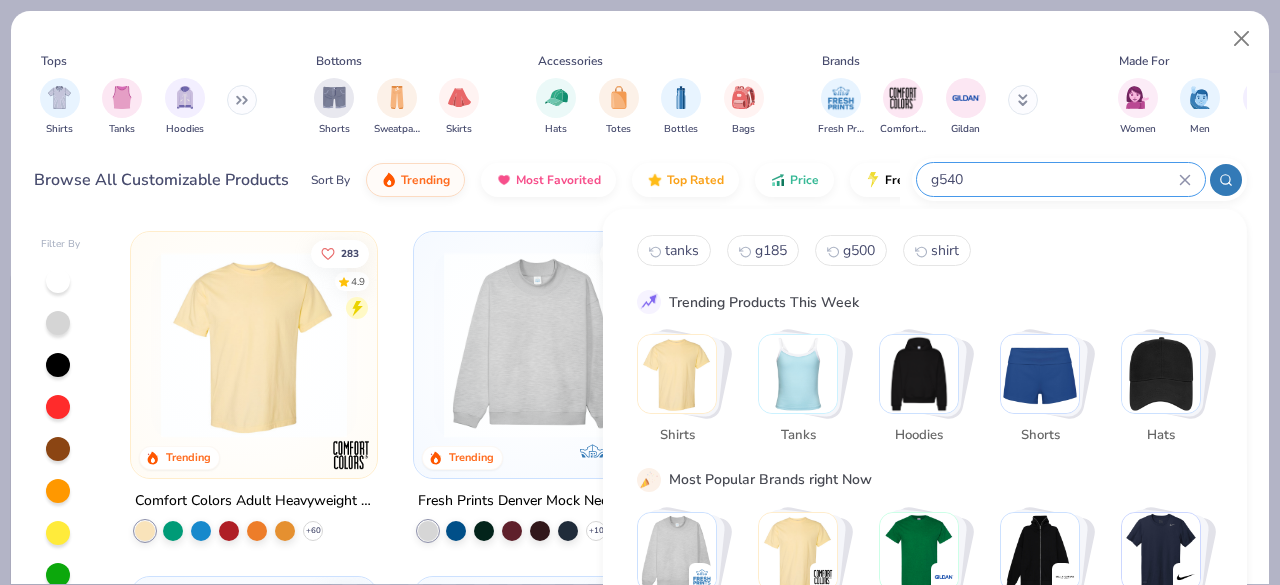 type on "x" 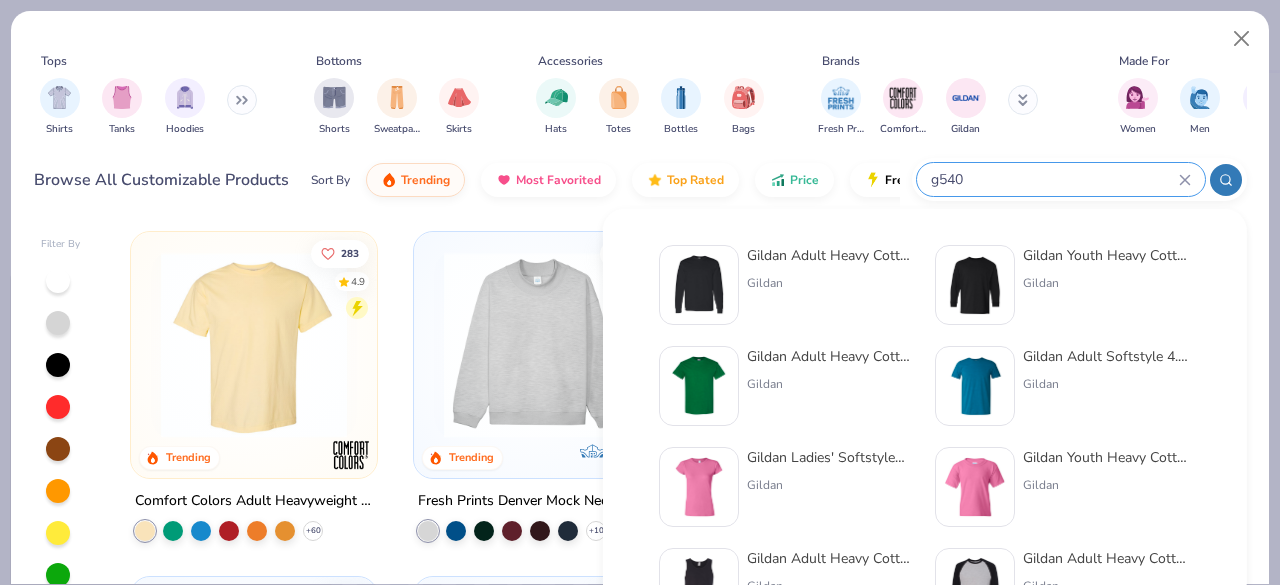 type on "g540" 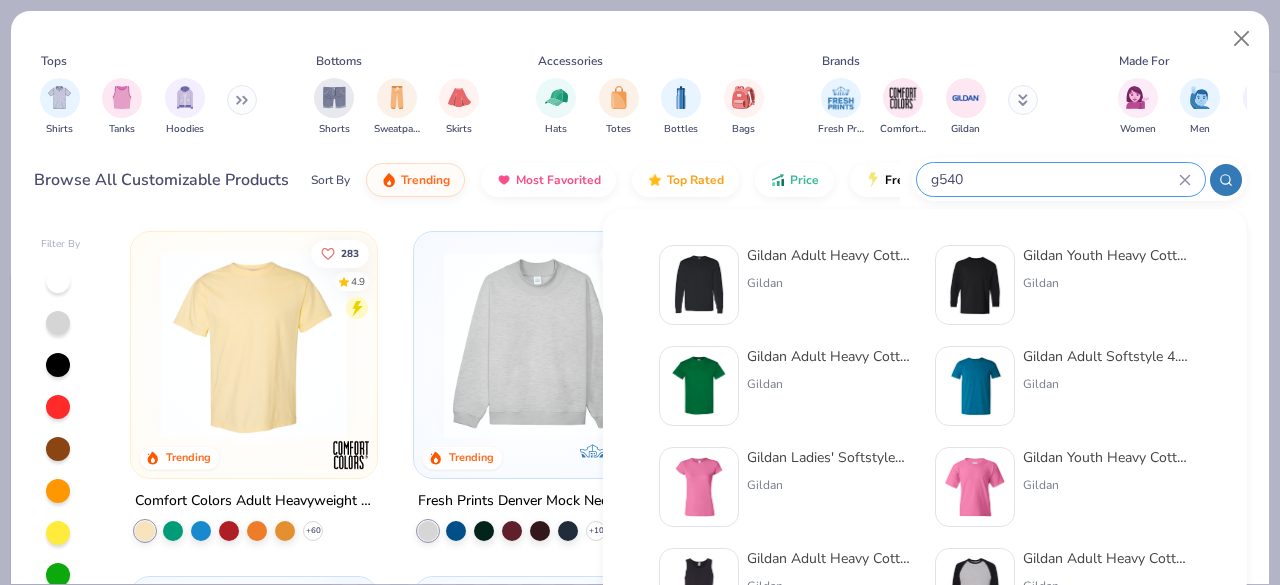 click at bounding box center [699, 285] 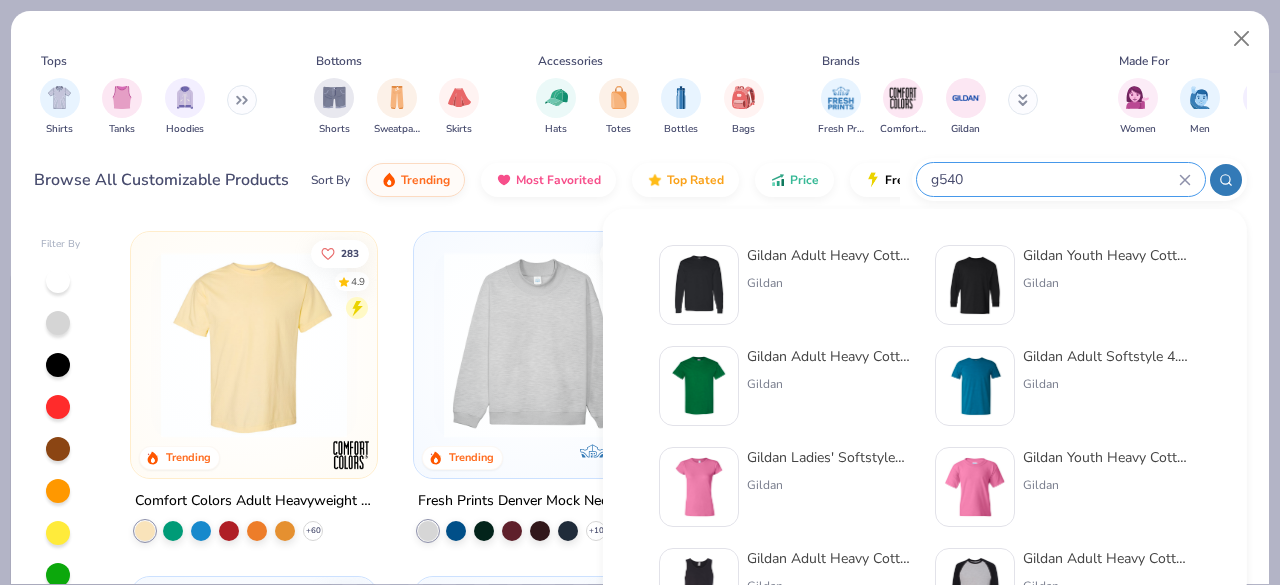 type 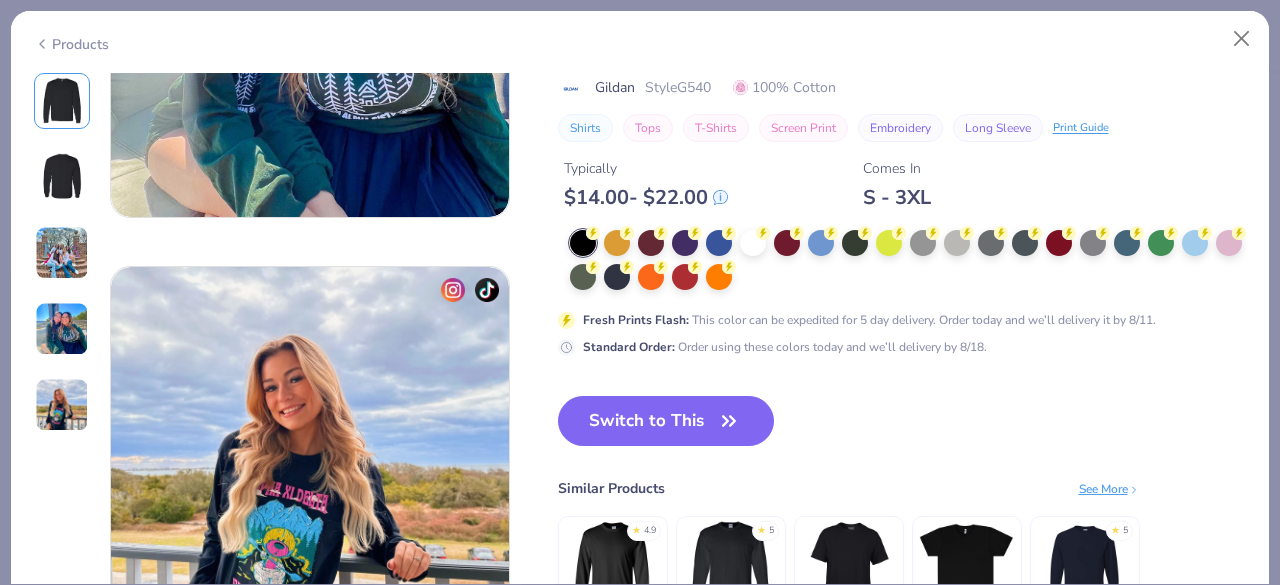 scroll, scrollTop: 1576, scrollLeft: 0, axis: vertical 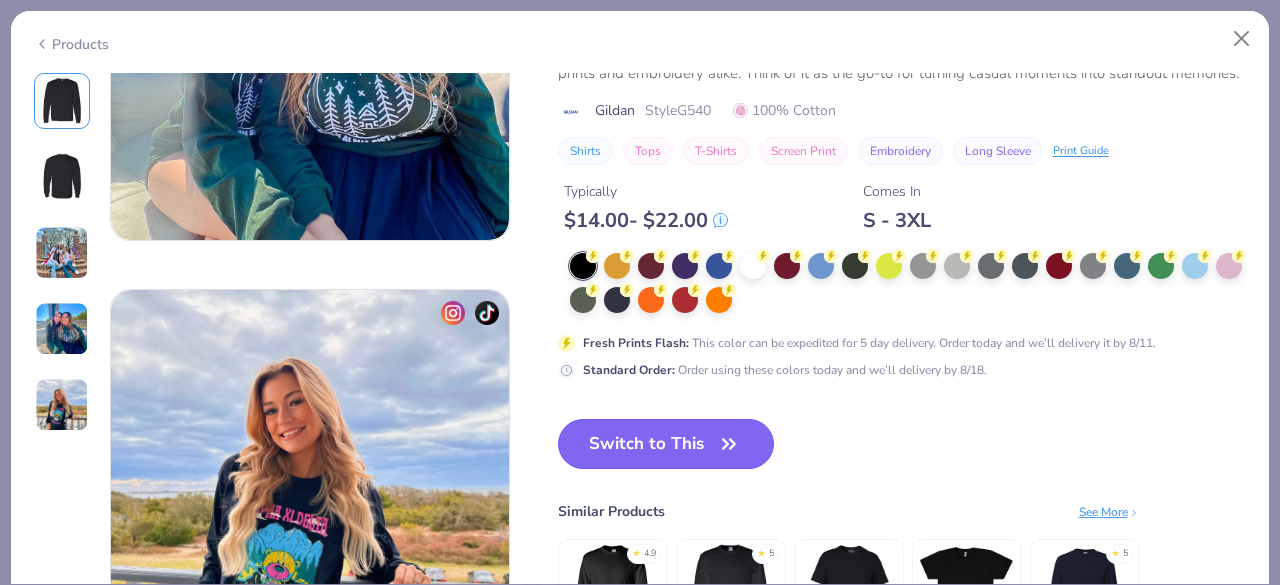 click on "Switch to This" at bounding box center (666, 444) 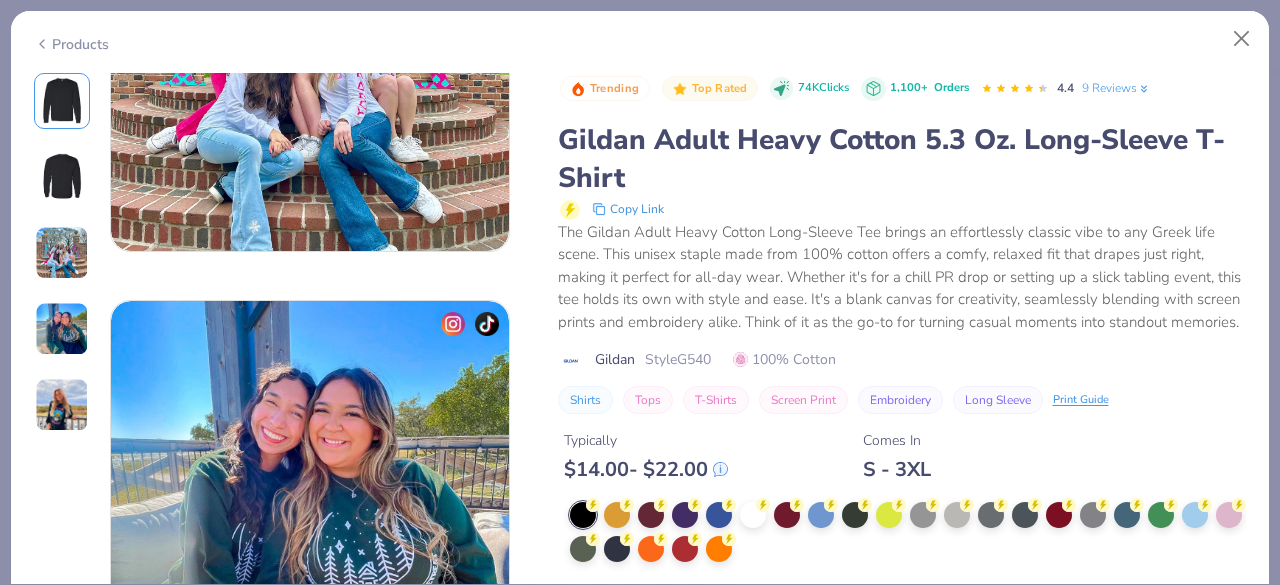 scroll, scrollTop: 2207, scrollLeft: 0, axis: vertical 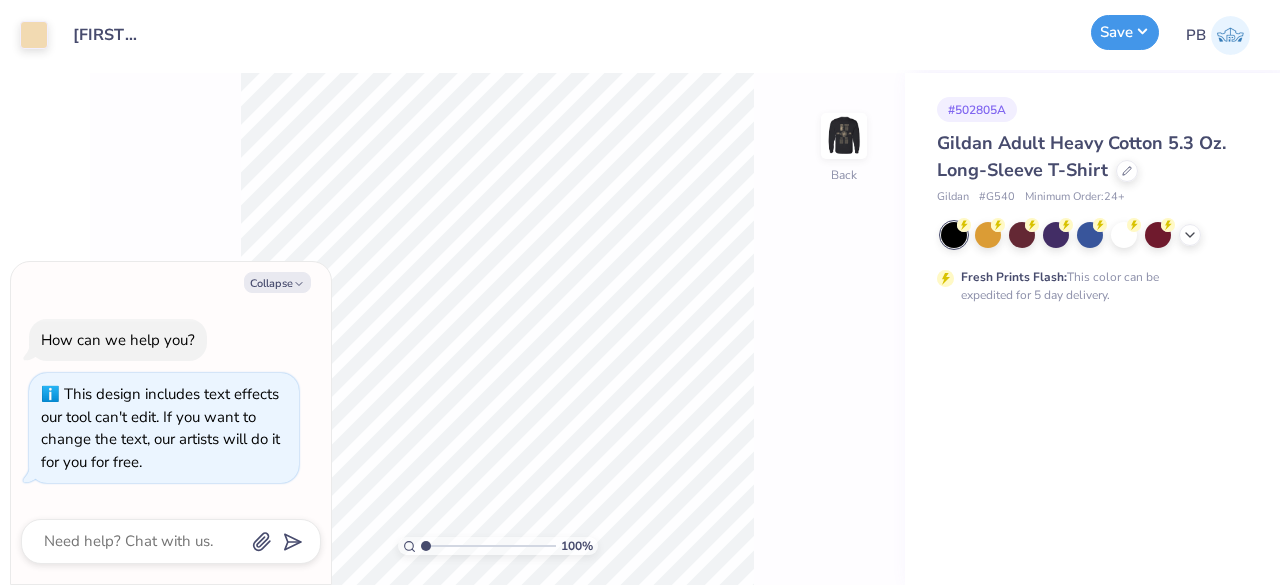 click on "Save" at bounding box center [1125, 32] 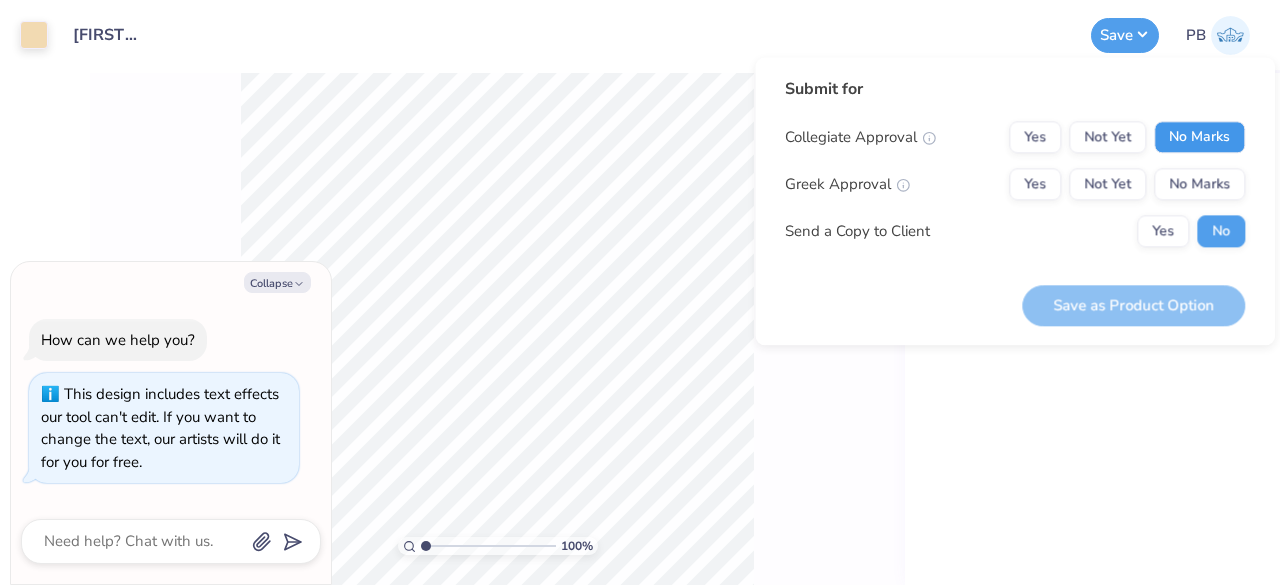 click on "No Marks" at bounding box center (1199, 137) 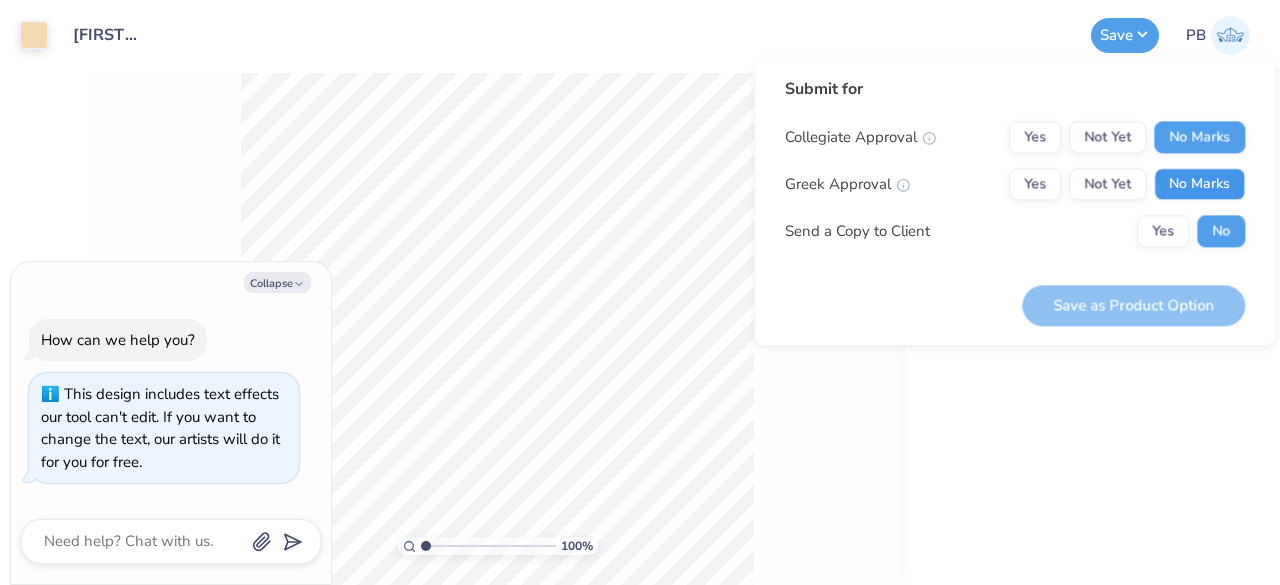 click on "No Marks" at bounding box center (1199, 184) 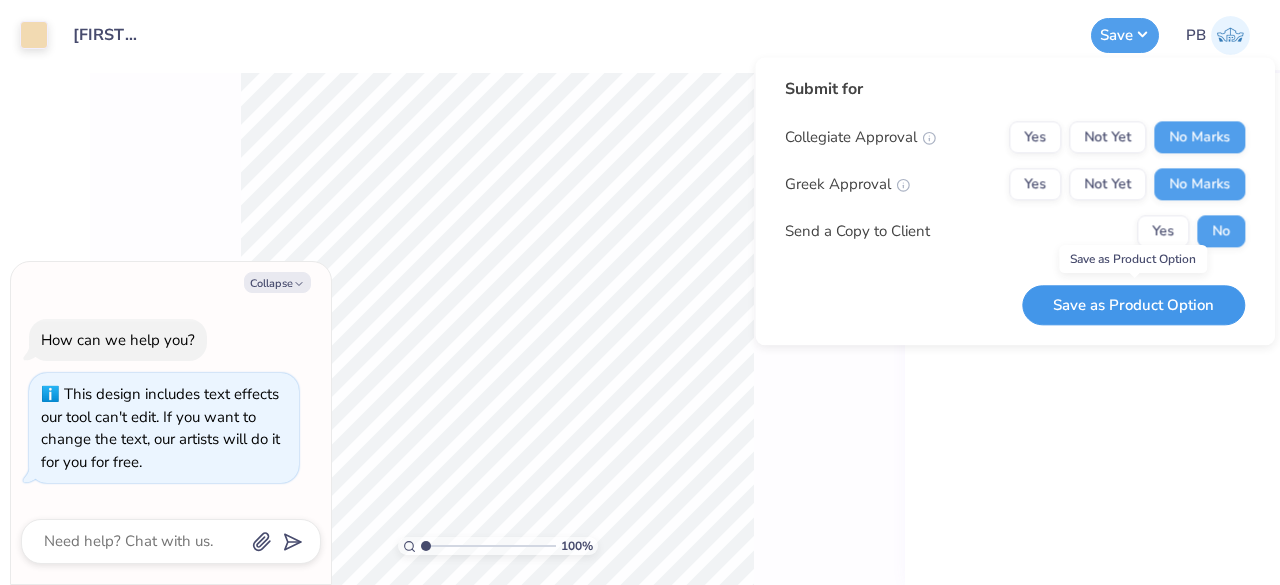 click on "Save as Product Option" at bounding box center (1133, 305) 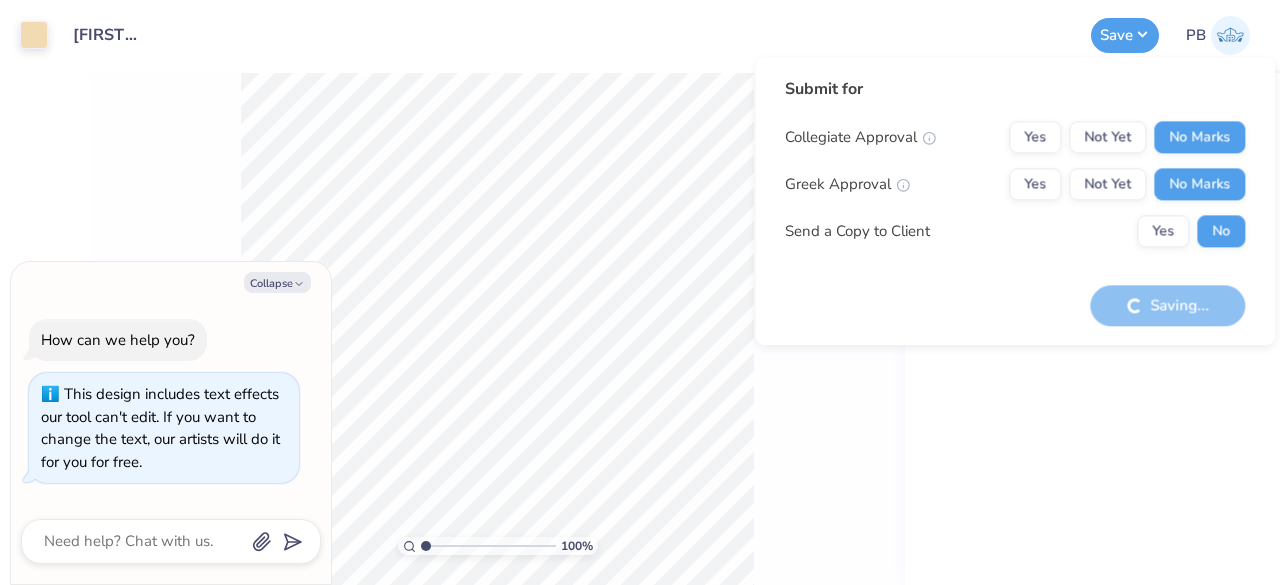 click on "# 502805A Gildan Adult Heavy Cotton 5.3 Oz. Long-Sleeve T-Shirt Gildan # G540 Minimum Order:  24 +   Fresh Prints Flash:  This color can be expedited for 5 day delivery." at bounding box center (1092, 329) 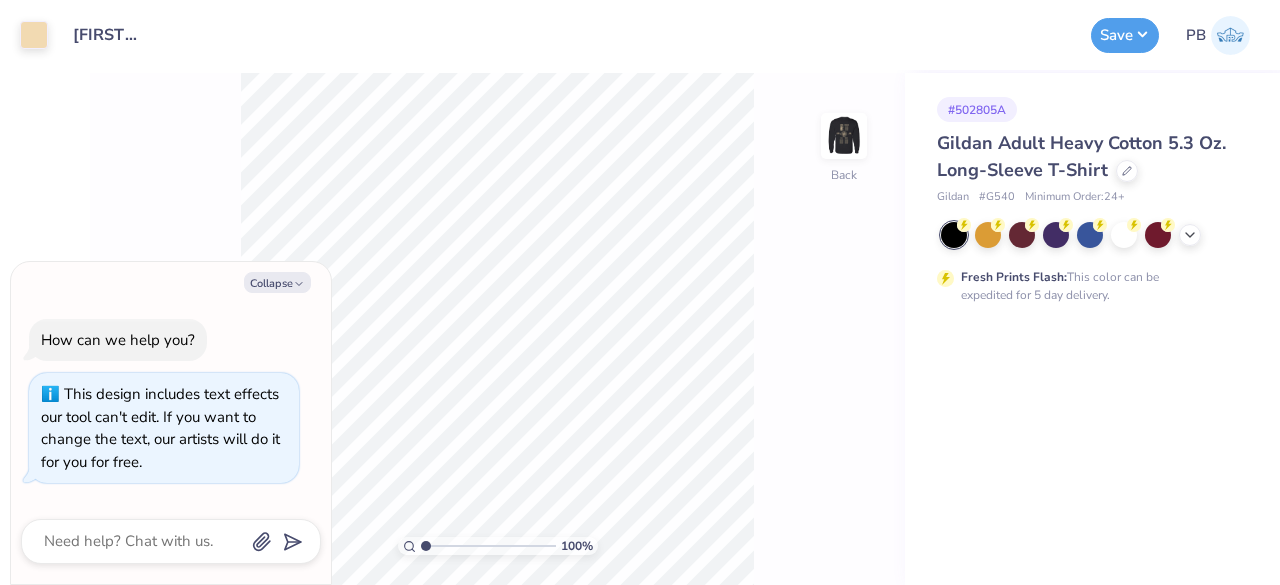 type on "x" 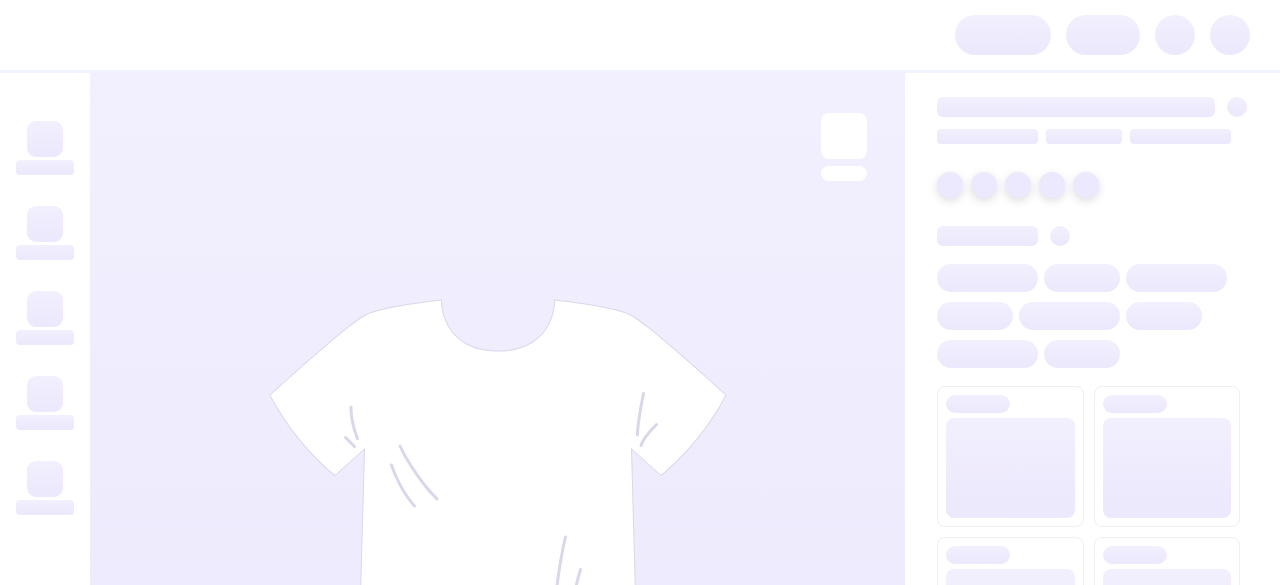 scroll, scrollTop: 0, scrollLeft: 0, axis: both 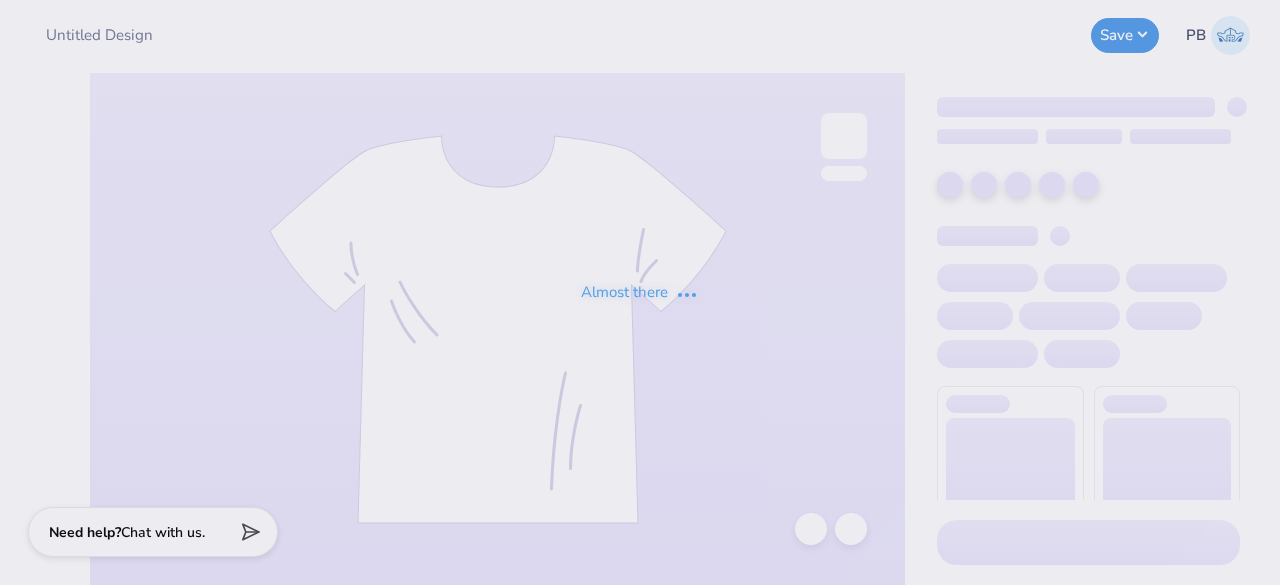 type on "[FIRST] [LAST] : Adventist University of Health Sciences" 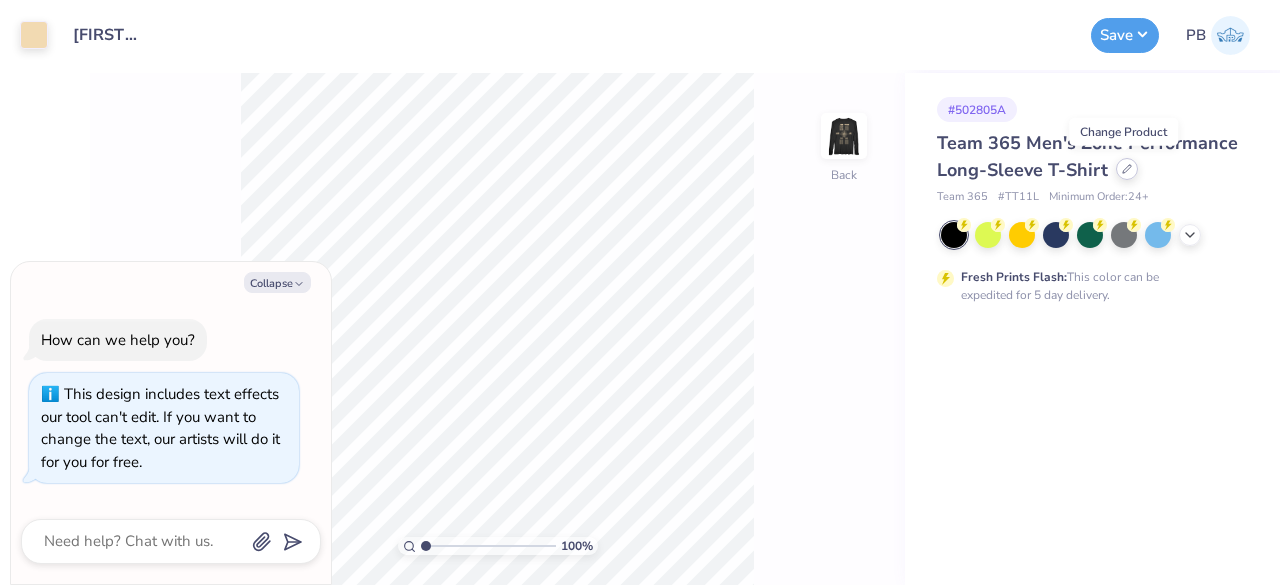 click 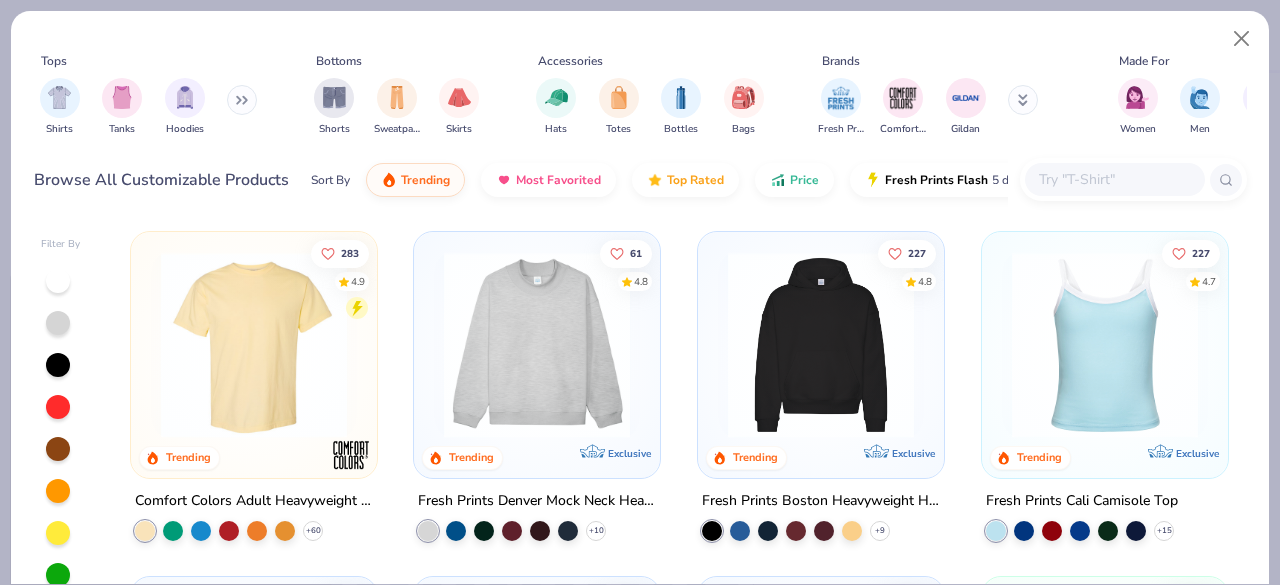 click at bounding box center [1114, 179] 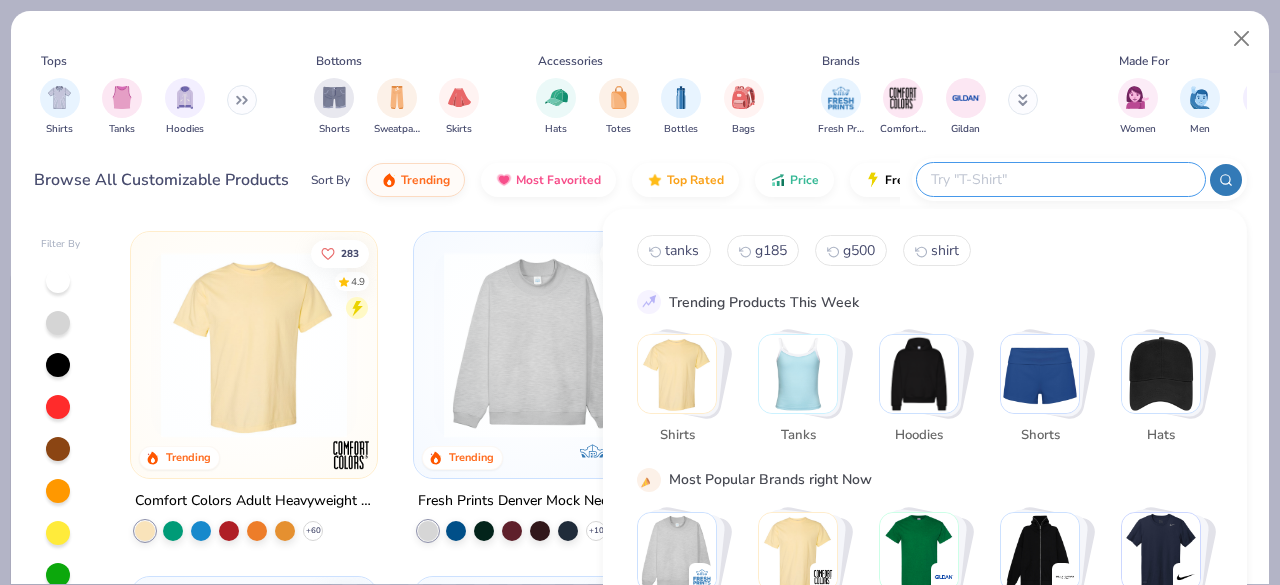 type on "x" 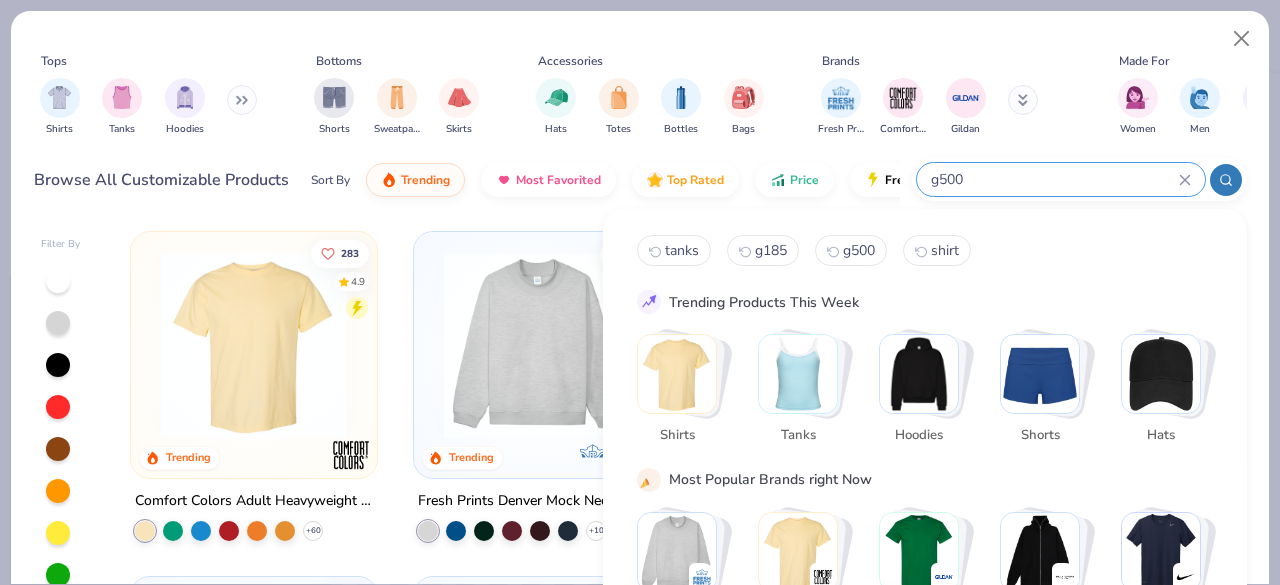 type on "g500" 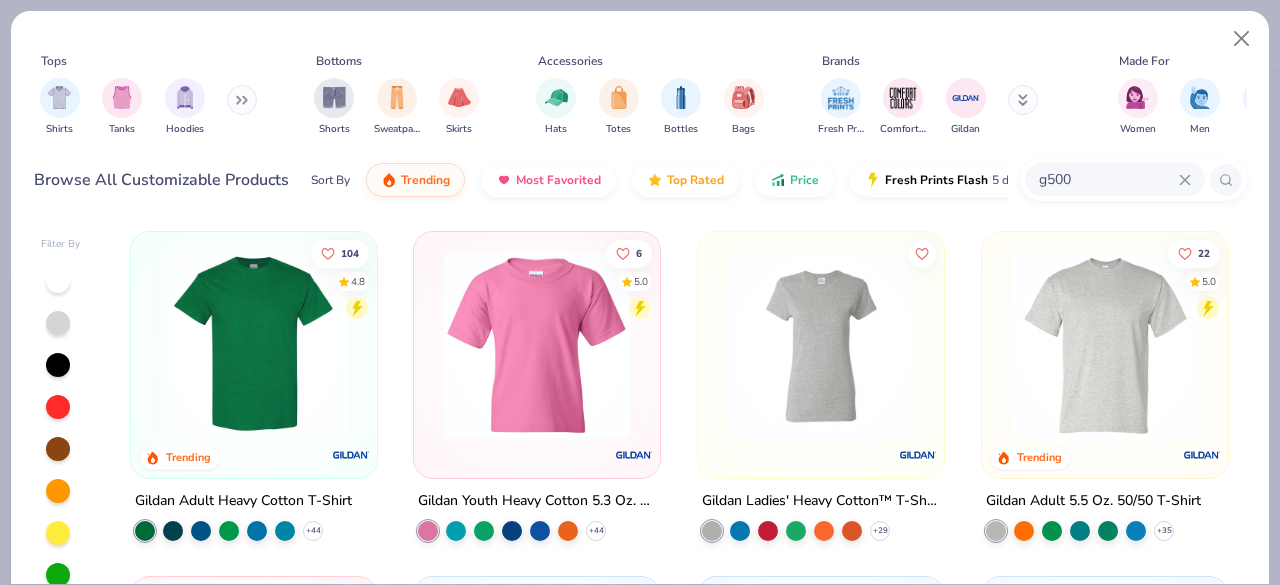 click on "104 4.8 Trending" at bounding box center [254, 355] 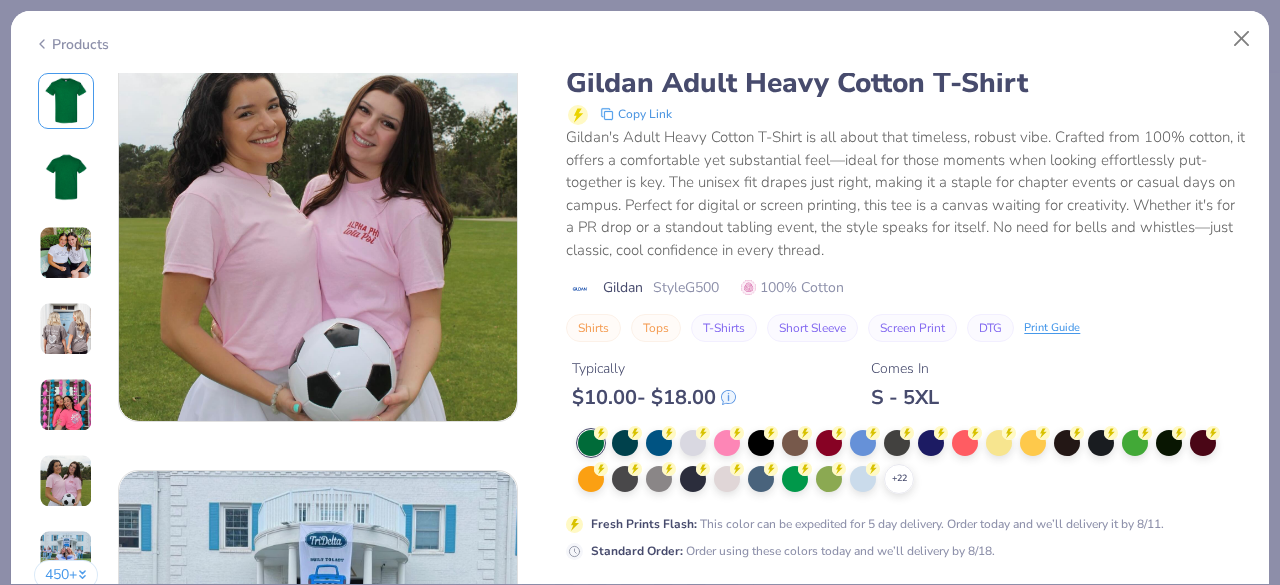 scroll, scrollTop: 2283, scrollLeft: 0, axis: vertical 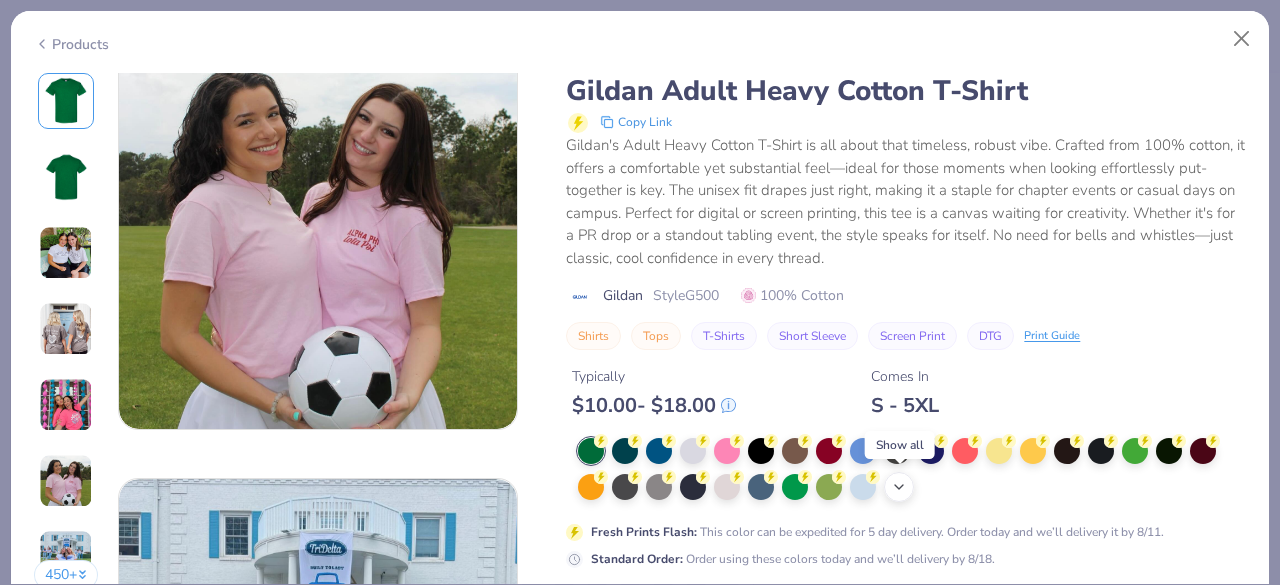 click 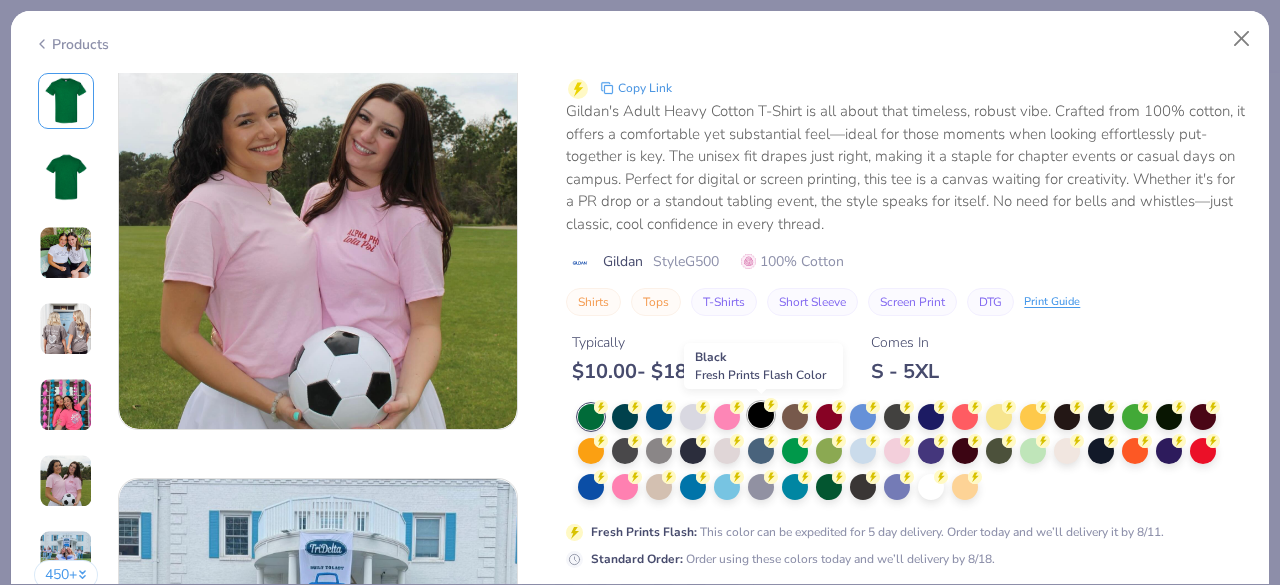 click at bounding box center [761, 415] 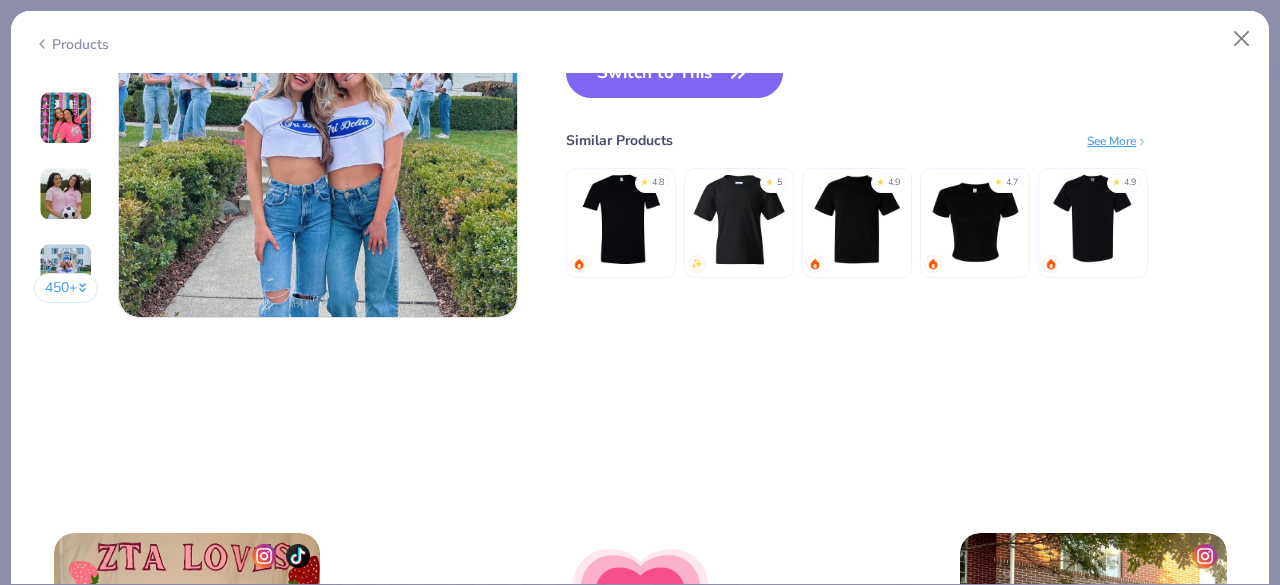 scroll, scrollTop: 2767, scrollLeft: 0, axis: vertical 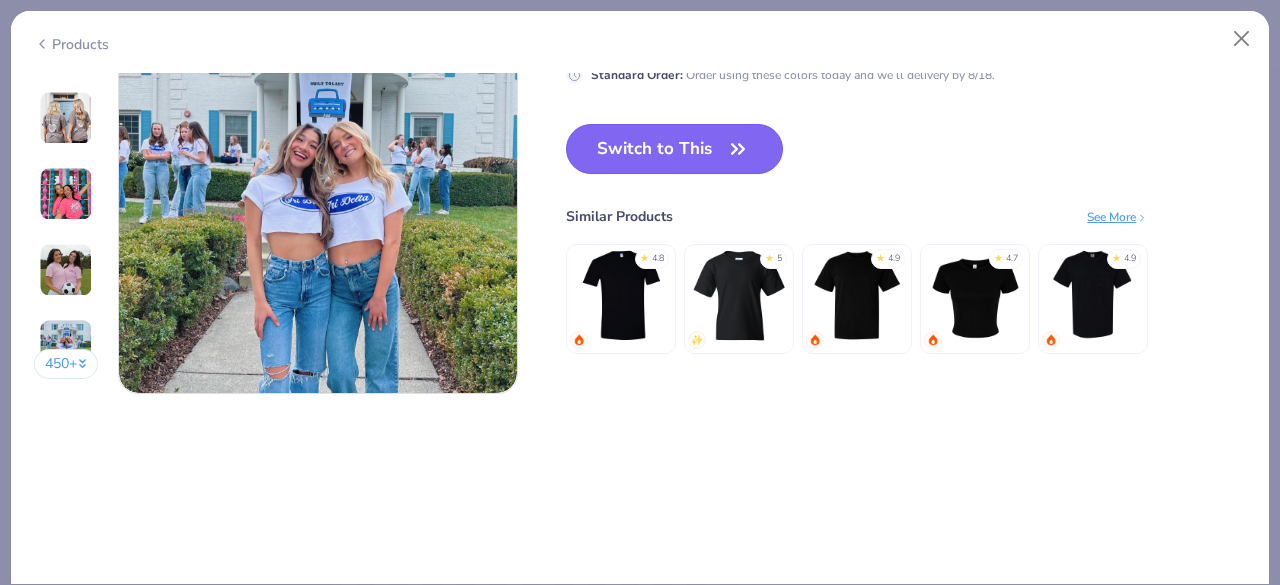 click on "Switch to This" at bounding box center (674, 149) 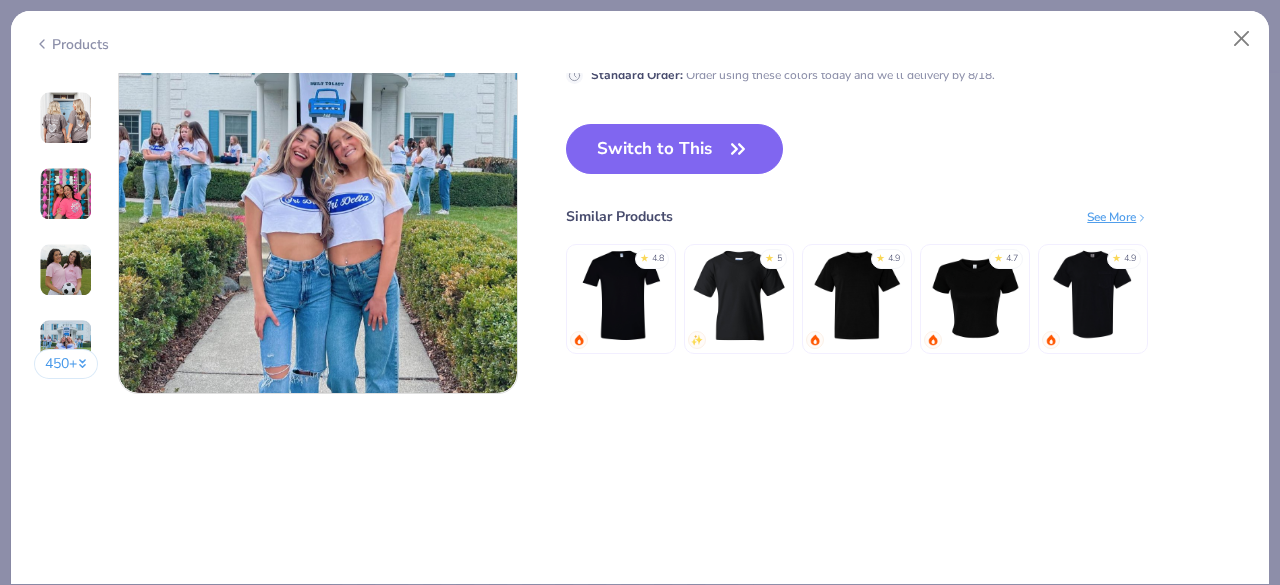 click on "450 + 104 DL Delta Zeta, University of Louisville KU Kappa Kappa Gamma, West Virginia University AC Alpha Gamma Delta, University of South Carolina Isabelle DeRienzo Alpha Phi, University of North Florida DI Delta Delta Delta, University of Idaho Trending Most Favorited Top Rated 1.6M  Clicks 11,000+    Orders 4.8 300+ Reviews Gildan Adult Heavy Cotton T-Shirt Copy Link Gildan's Adult Heavy Cotton T-Shirt is all about that timeless, robust vibe. Crafted from 100% cotton, it offers a comfortable yet substantial feel—ideal for those moments when looking effortlessly put-together is key. The unisex fit drapes just right, making it a staple for chapter events or casual days on campus. Perfect for digital or screen printing, this tee is a canvas waiting for creativity. Whether it's for a PR drop or a standout tabling event, the style speaks for itself. No need for bells and whistles—just classic, cool confidence in every thread. Gildan Style  G500   100% Cotton Shirts Tops T-Shirts Short Sleeve Screen Print" at bounding box center [640, 329] 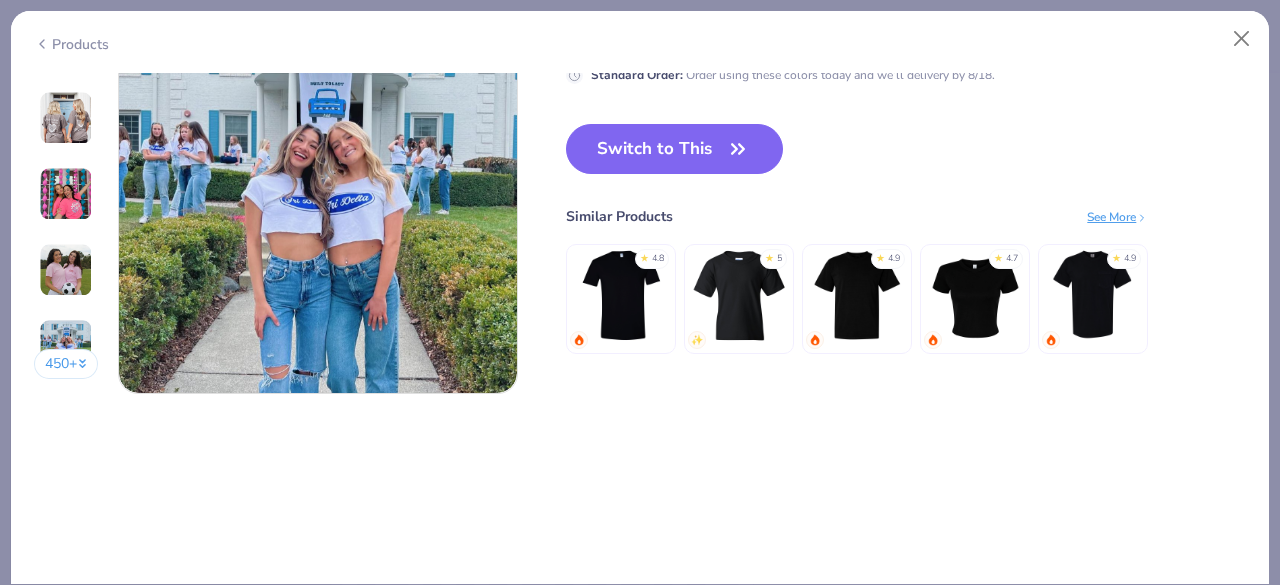 scroll, scrollTop: 2605, scrollLeft: 0, axis: vertical 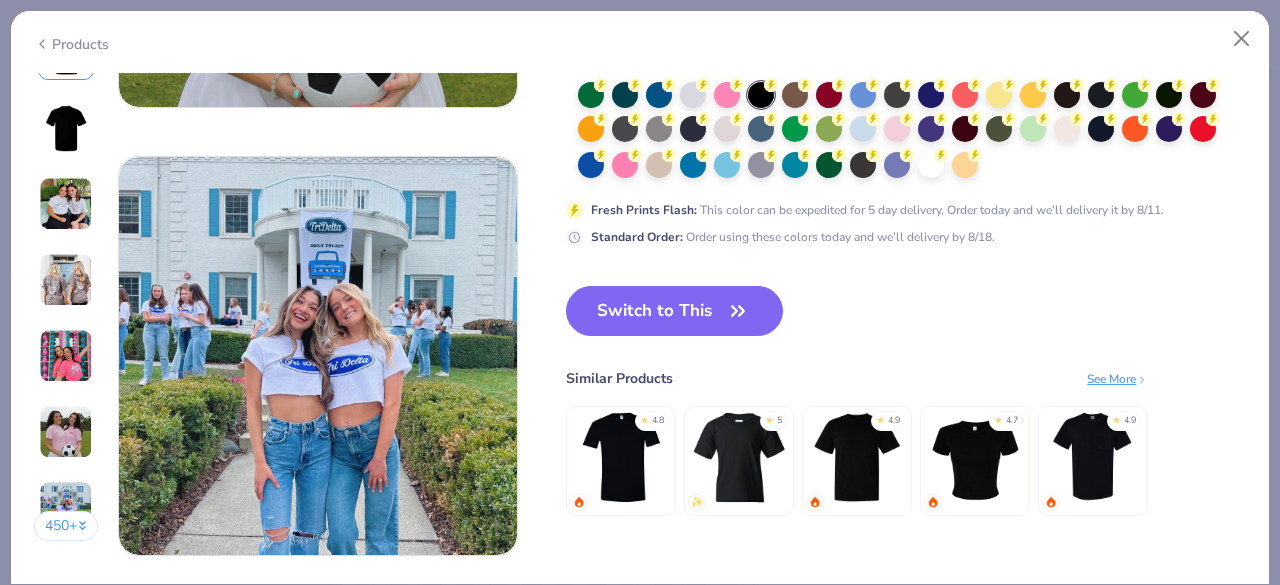 drag, startPoint x: 687, startPoint y: 154, endPoint x: 764, endPoint y: 97, distance: 95.80188 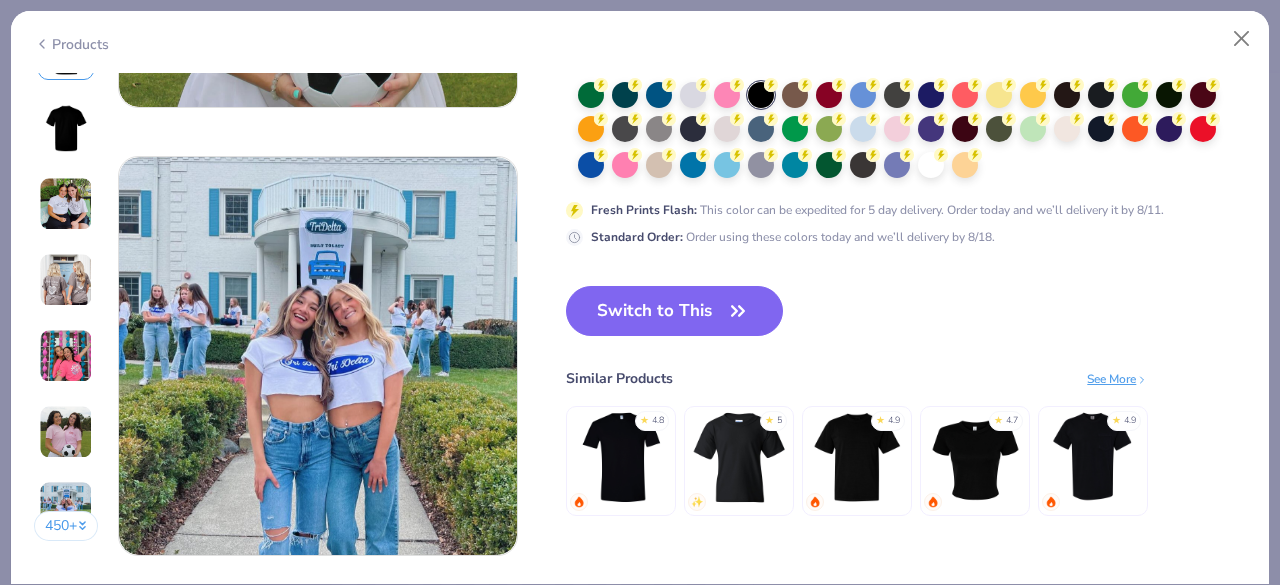 click at bounding box center [912, 131] 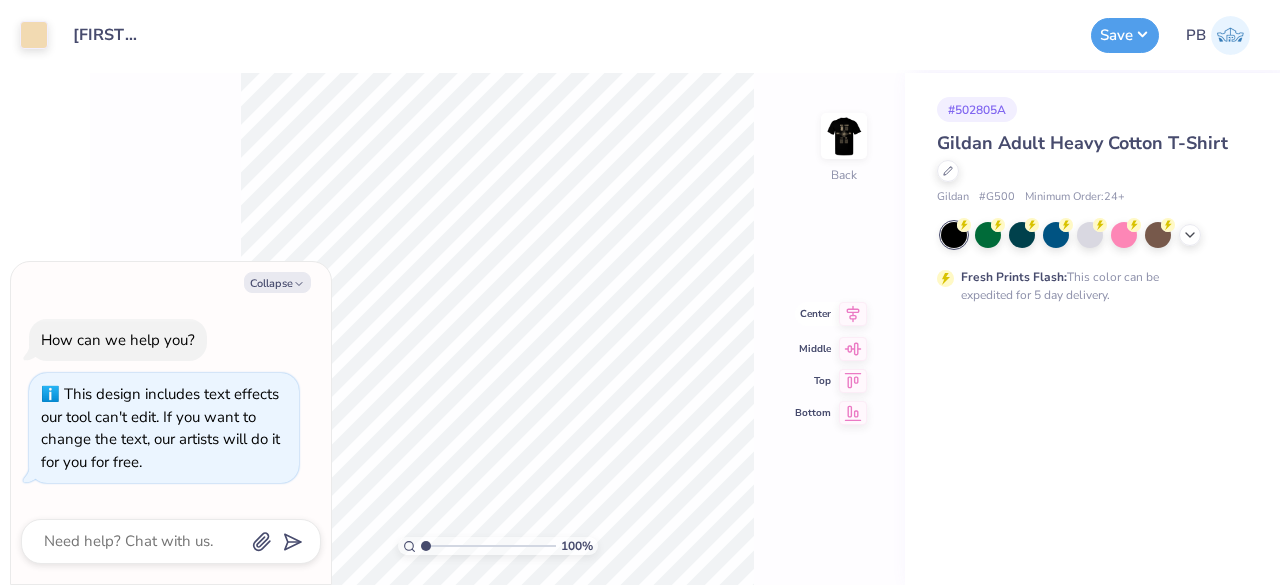click 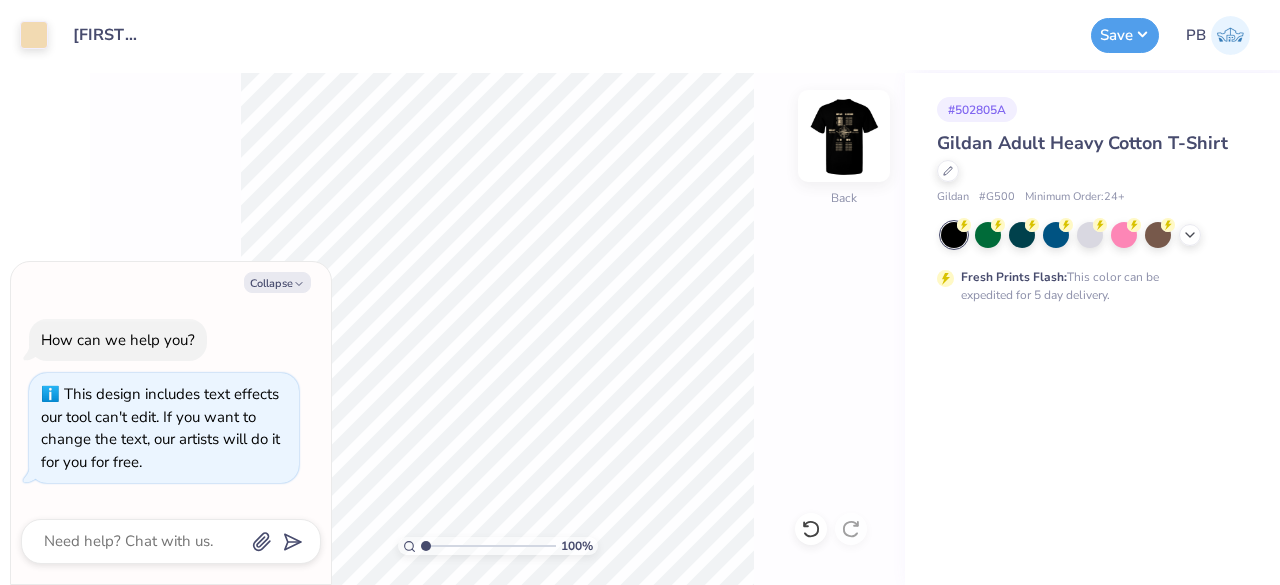 click at bounding box center [844, 136] 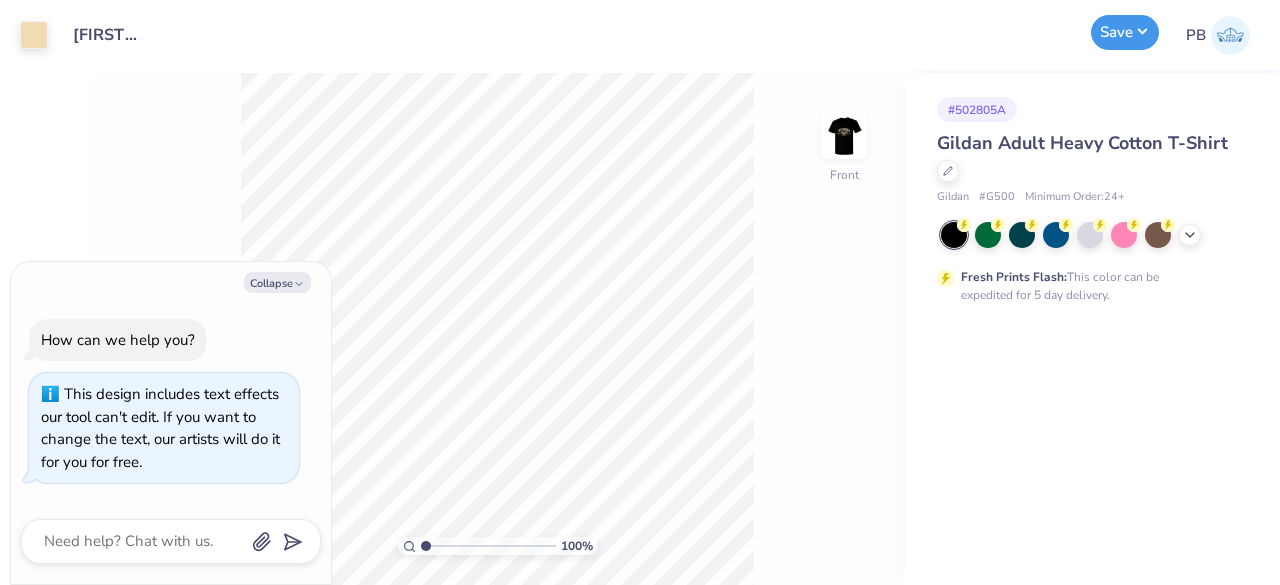 click on "Save" at bounding box center (1125, 32) 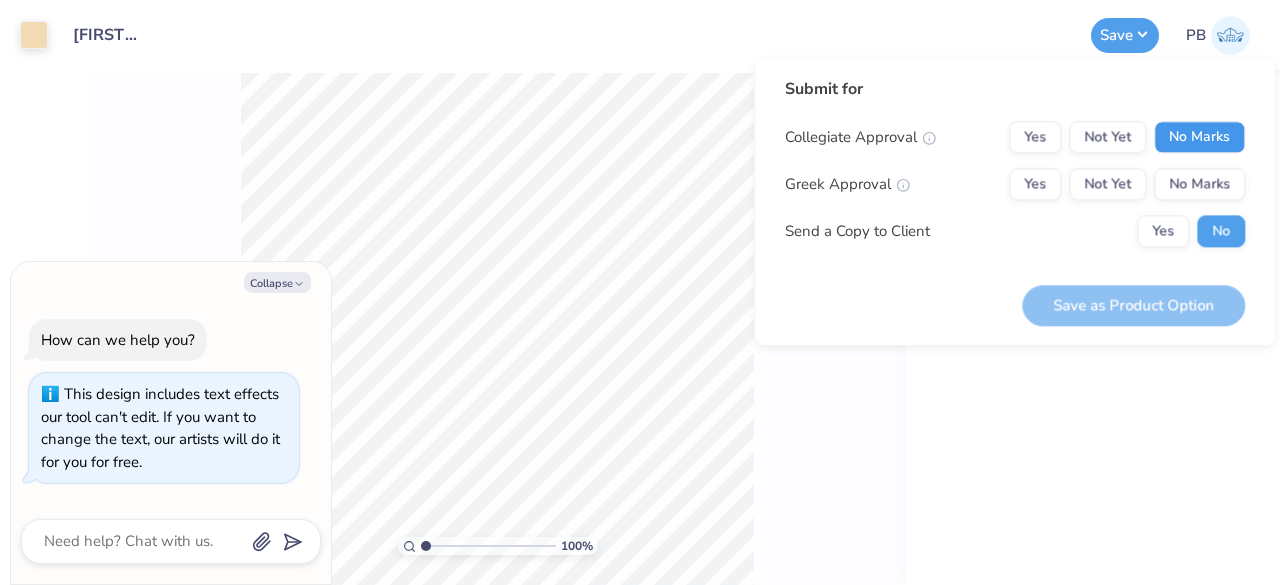 click on "No Marks" at bounding box center [1199, 137] 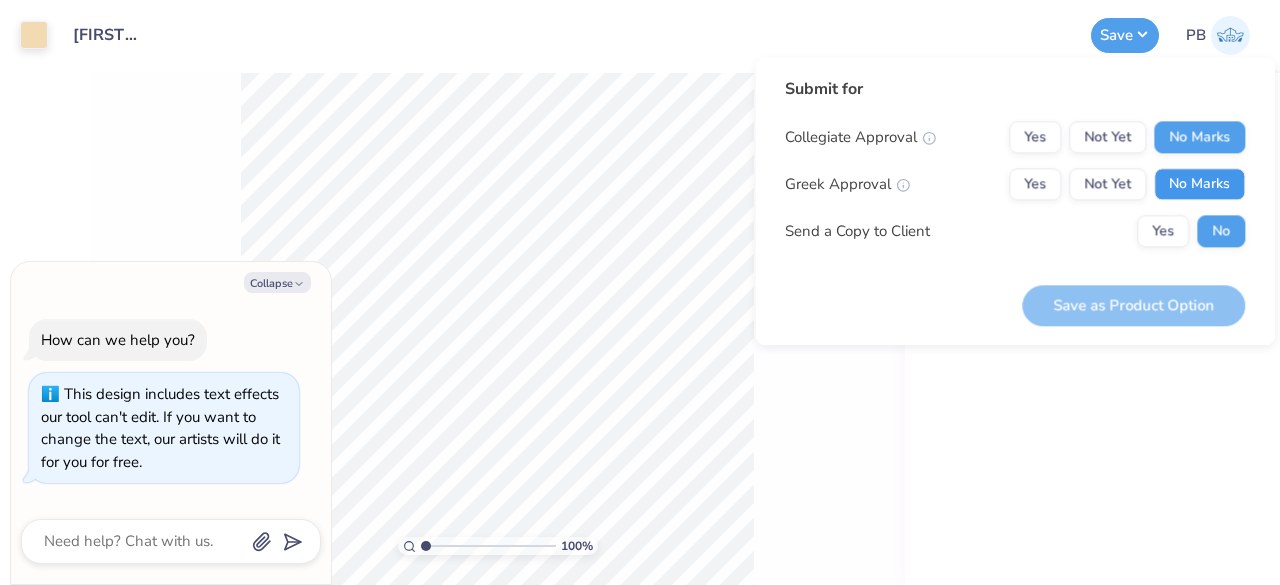 click on "No Marks" at bounding box center (1199, 184) 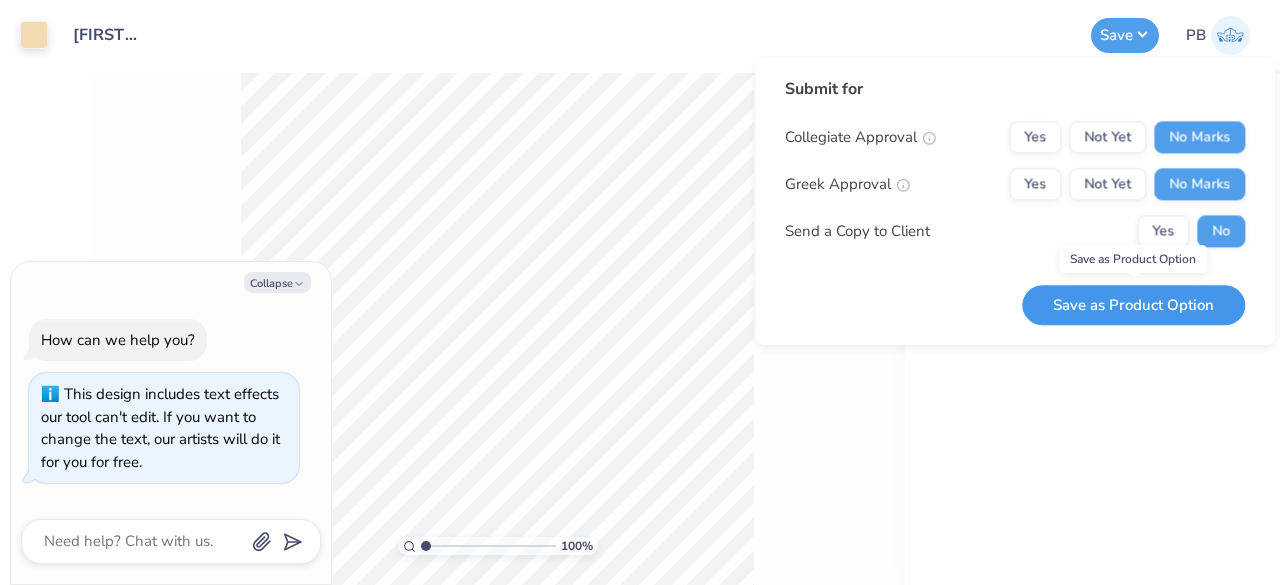 click on "Save as Product Option" at bounding box center (1133, 305) 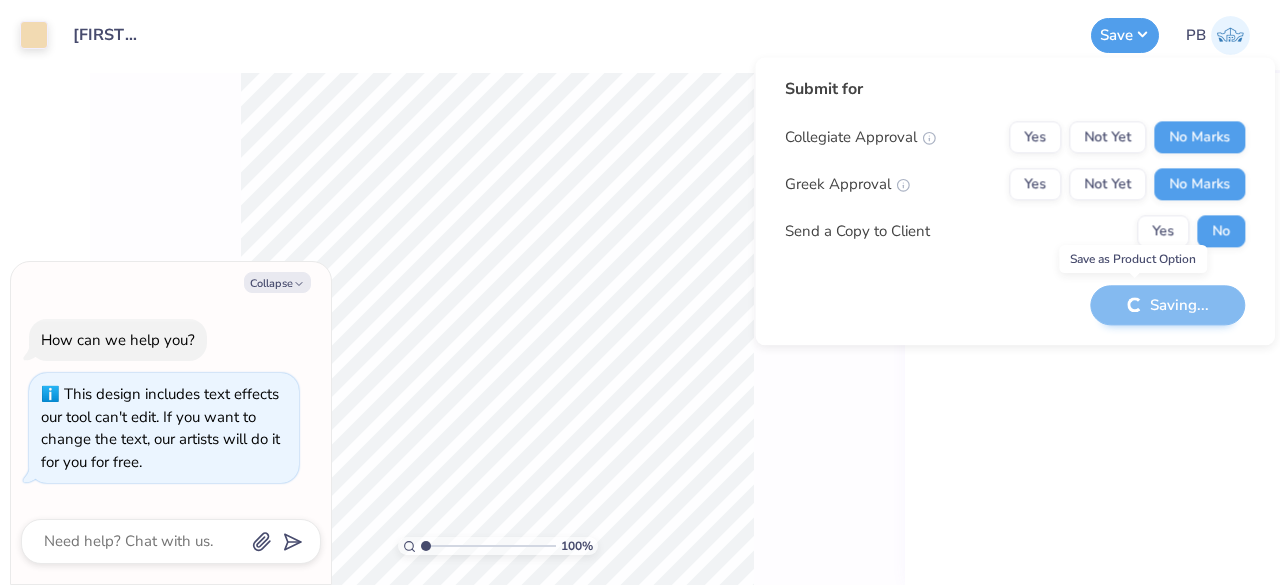 type on "x" 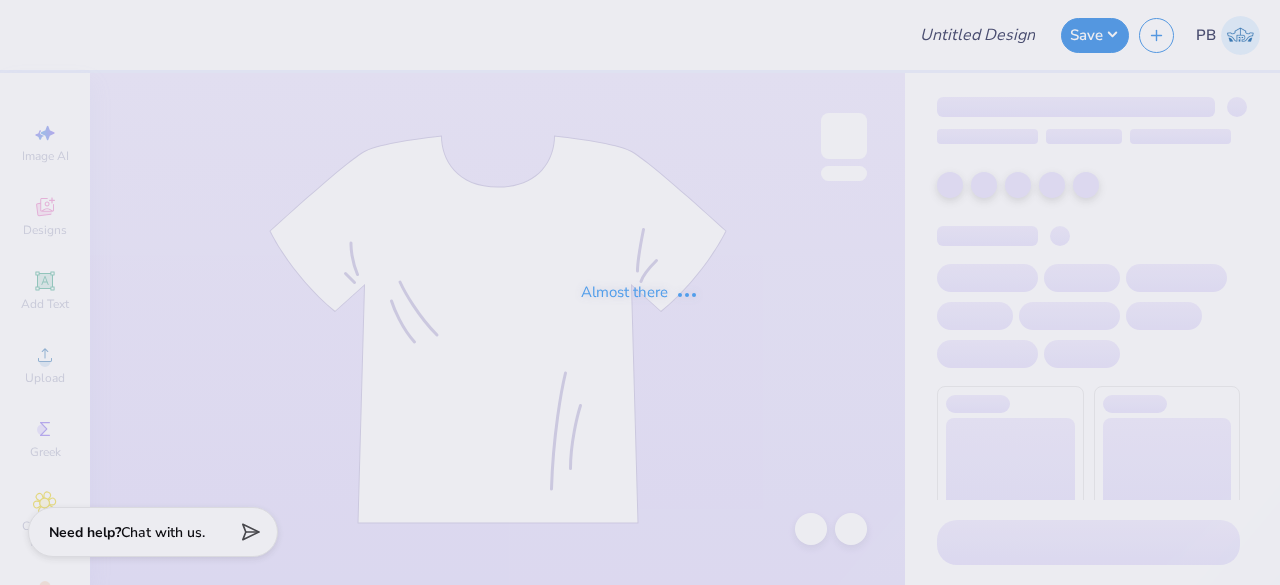 scroll, scrollTop: 0, scrollLeft: 0, axis: both 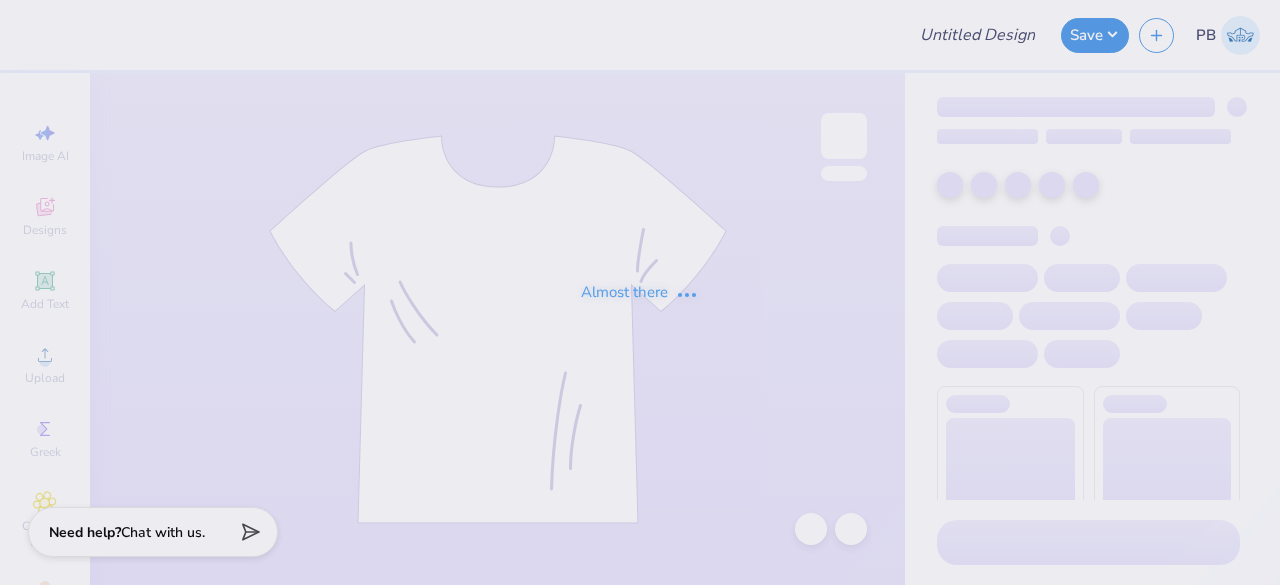 type on "Tanks" 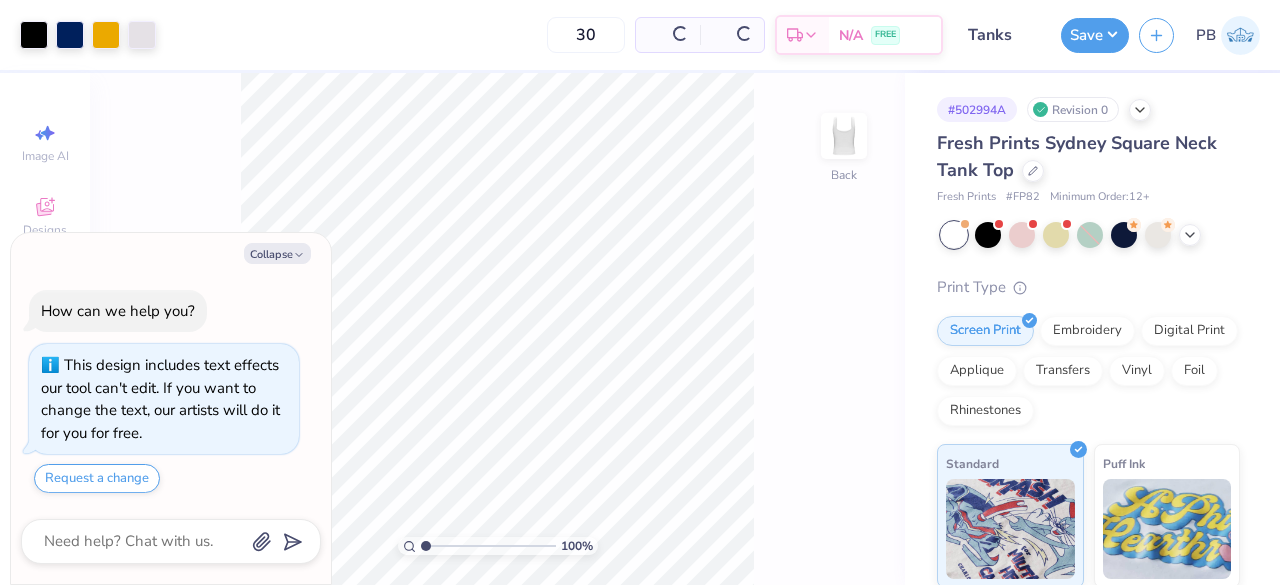 type on "x" 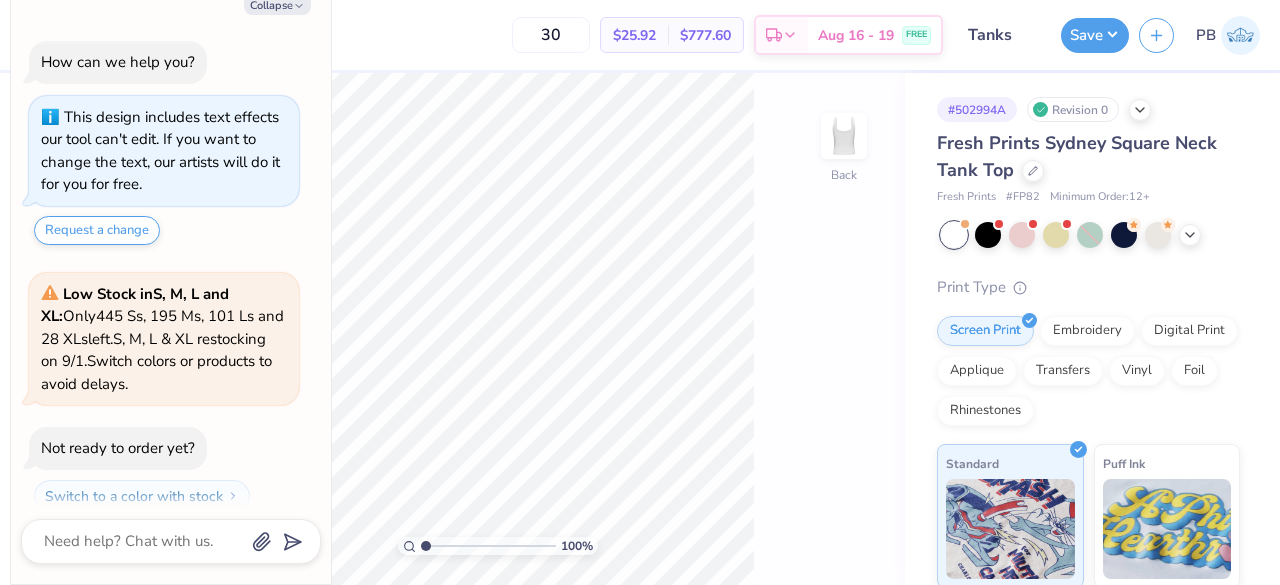 scroll, scrollTop: 55, scrollLeft: 0, axis: vertical 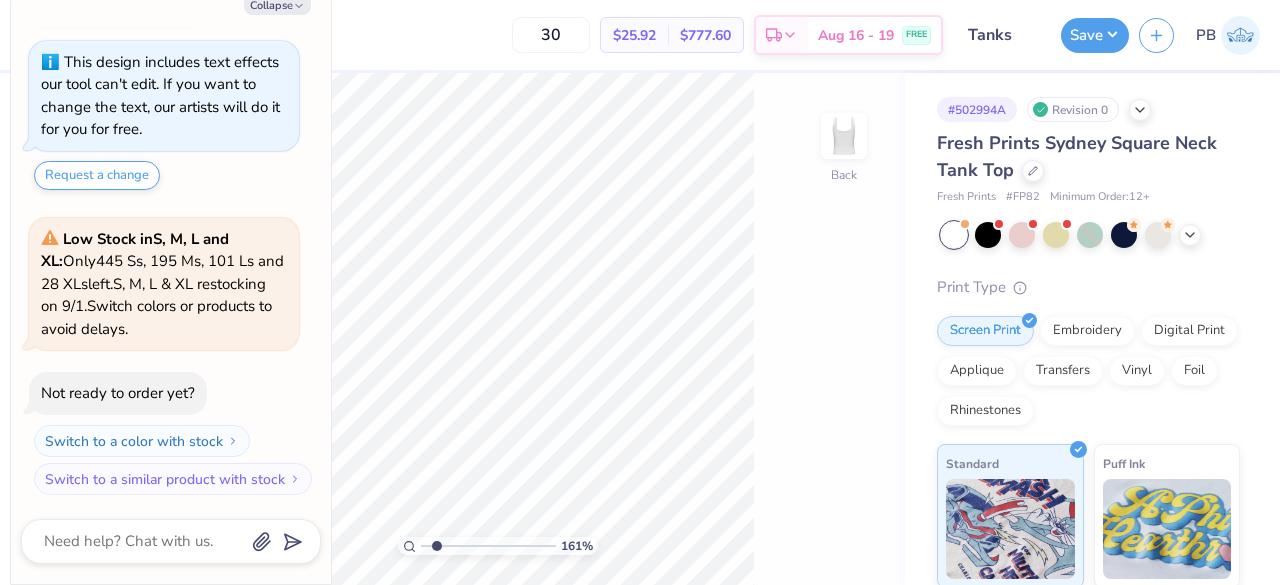 type on "1.8227257192748" 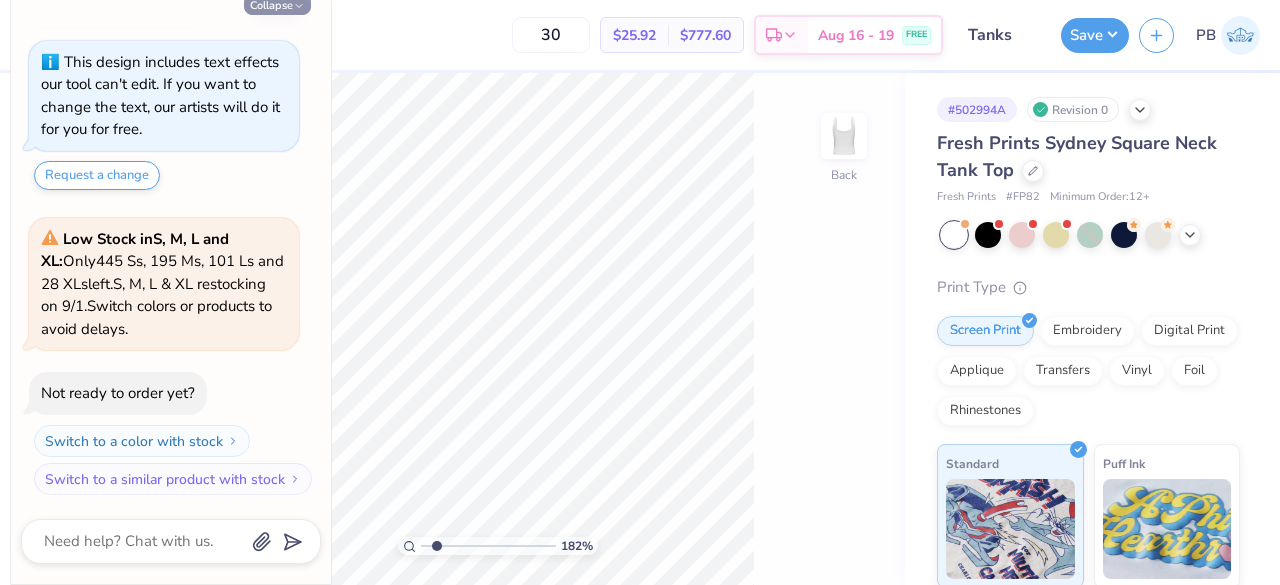 click on "Collapse" at bounding box center [277, 4] 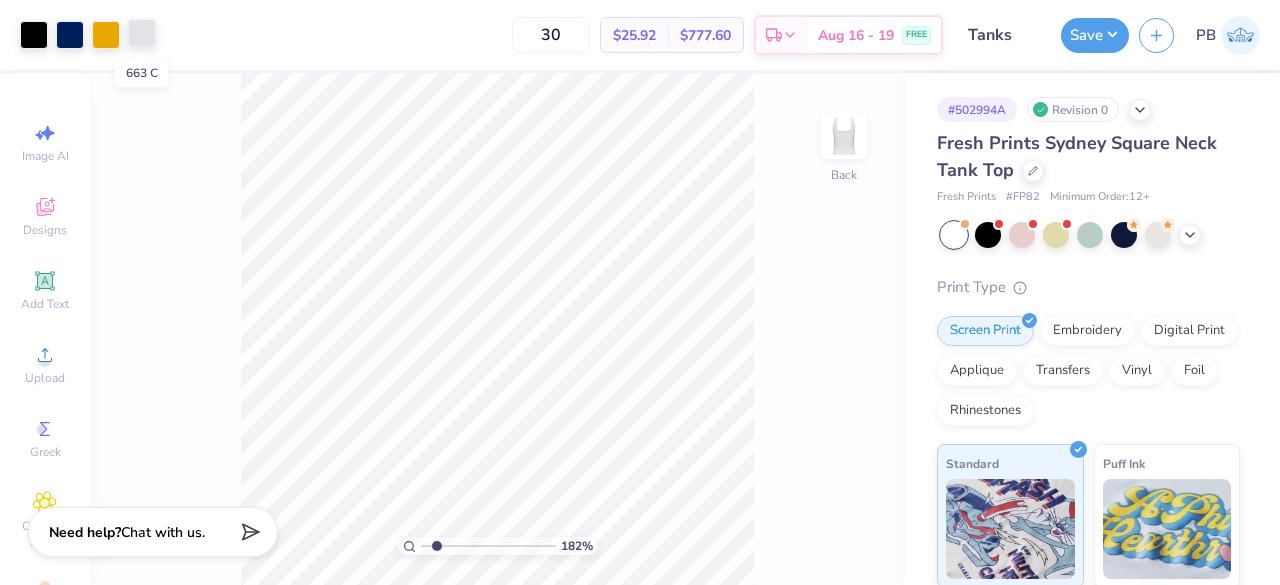 click at bounding box center (142, 33) 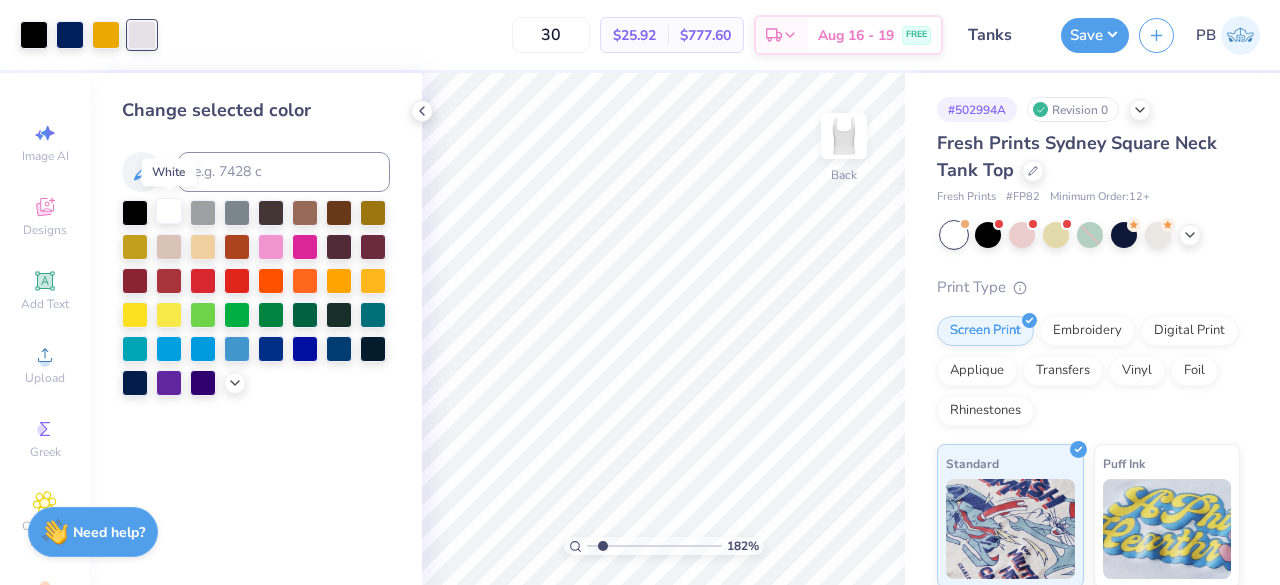 click at bounding box center (169, 211) 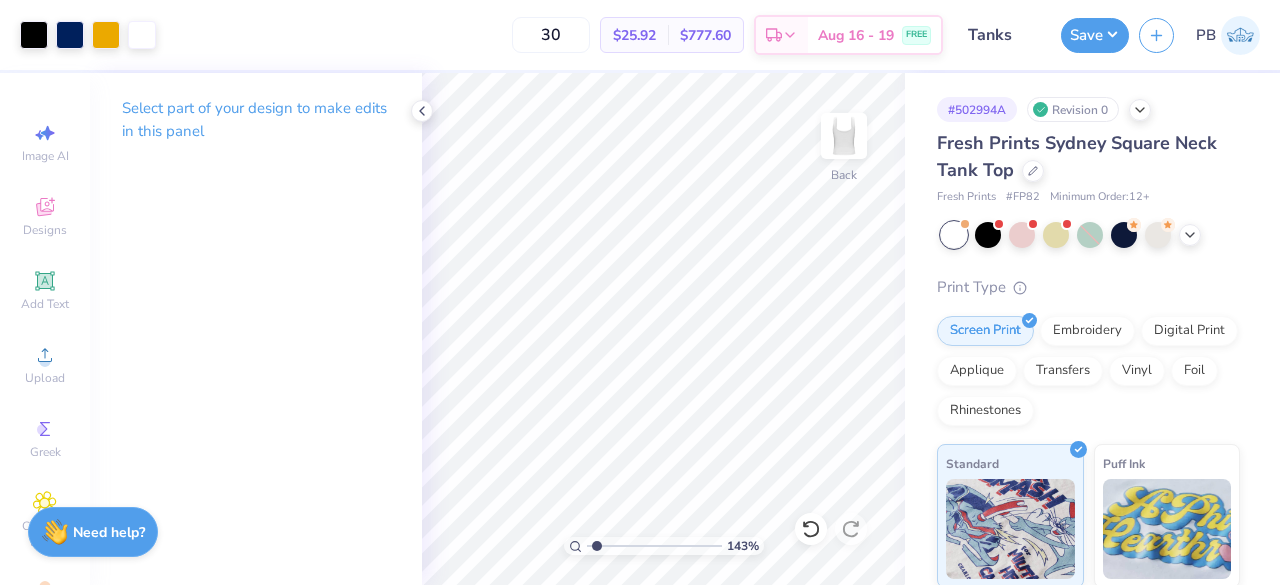 type on "1.2581159817556" 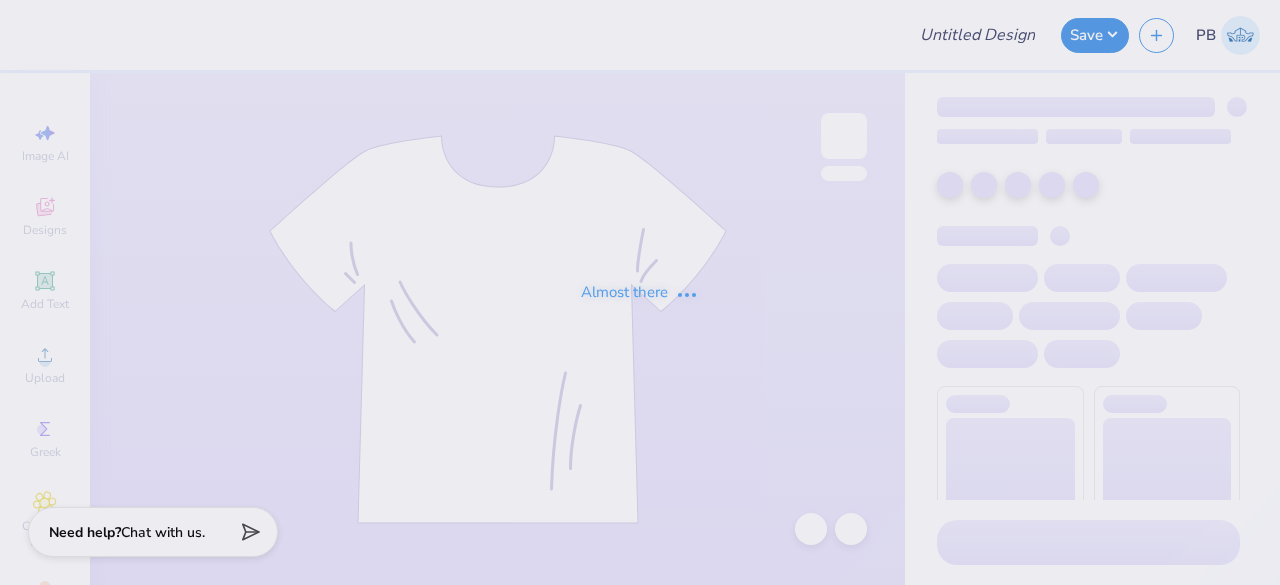 scroll, scrollTop: 0, scrollLeft: 0, axis: both 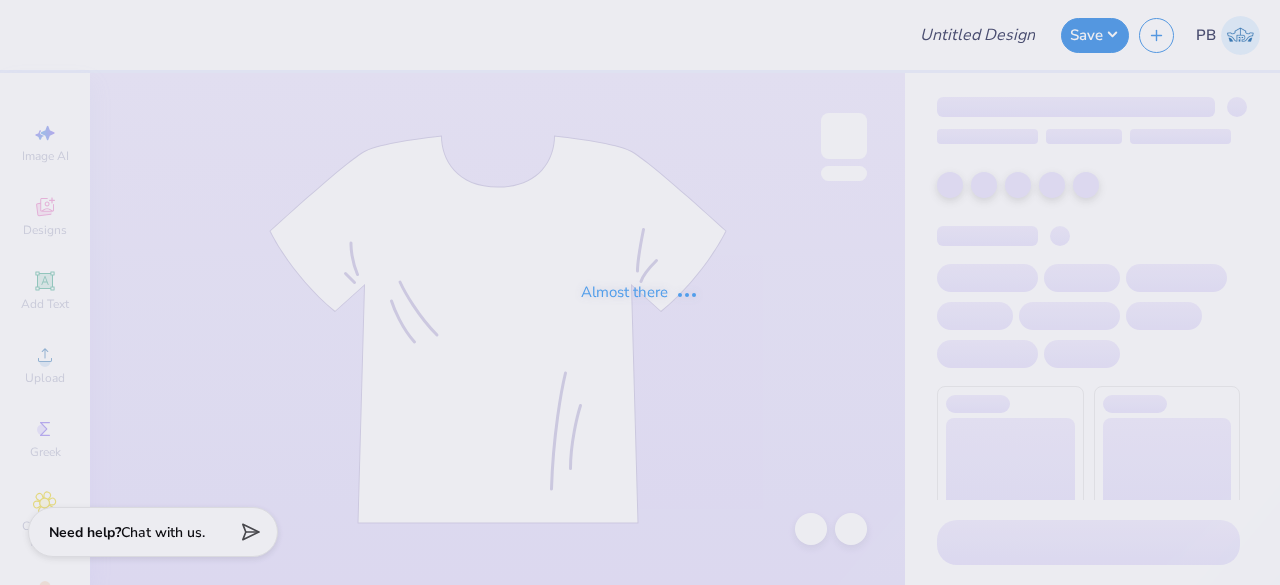 type on "Homecoming" 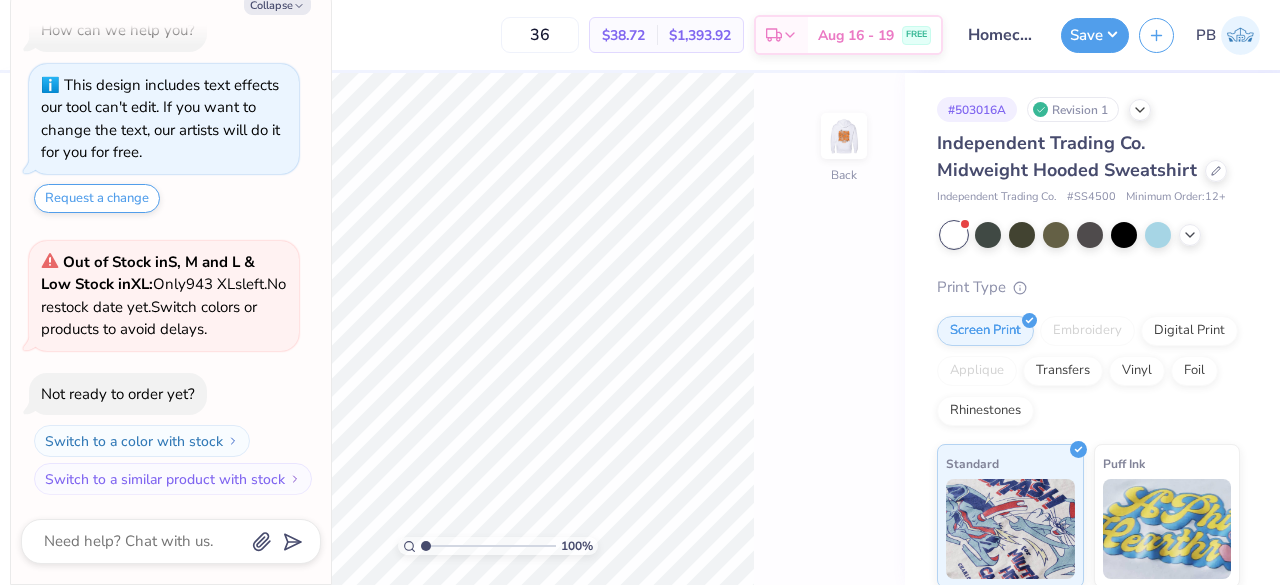 scroll, scrollTop: 0, scrollLeft: 0, axis: both 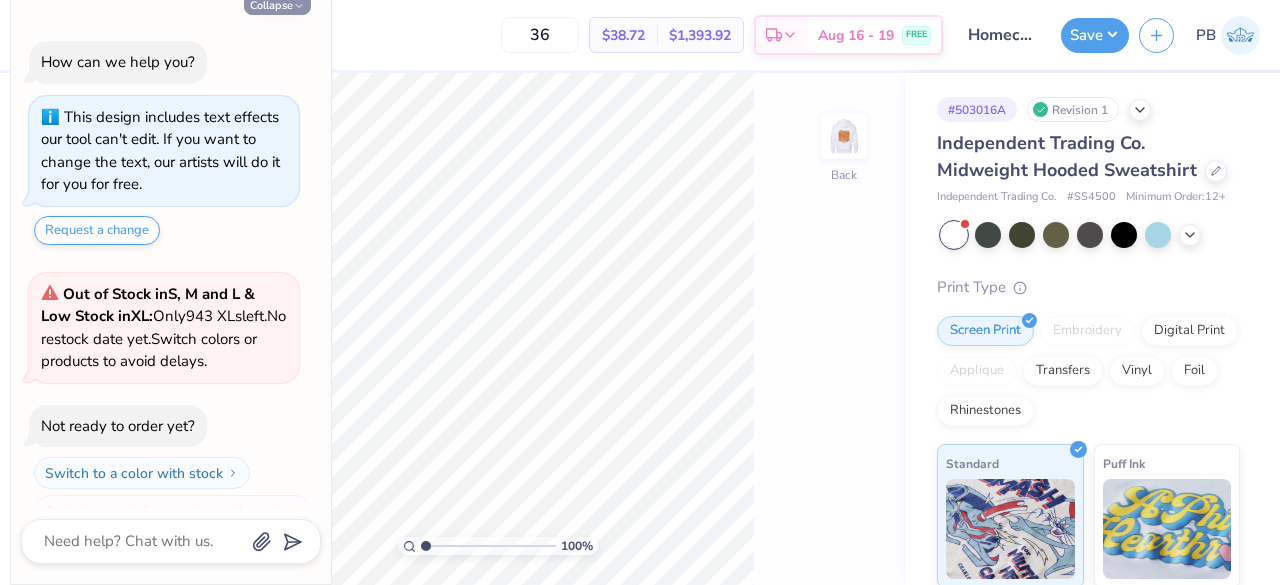 click 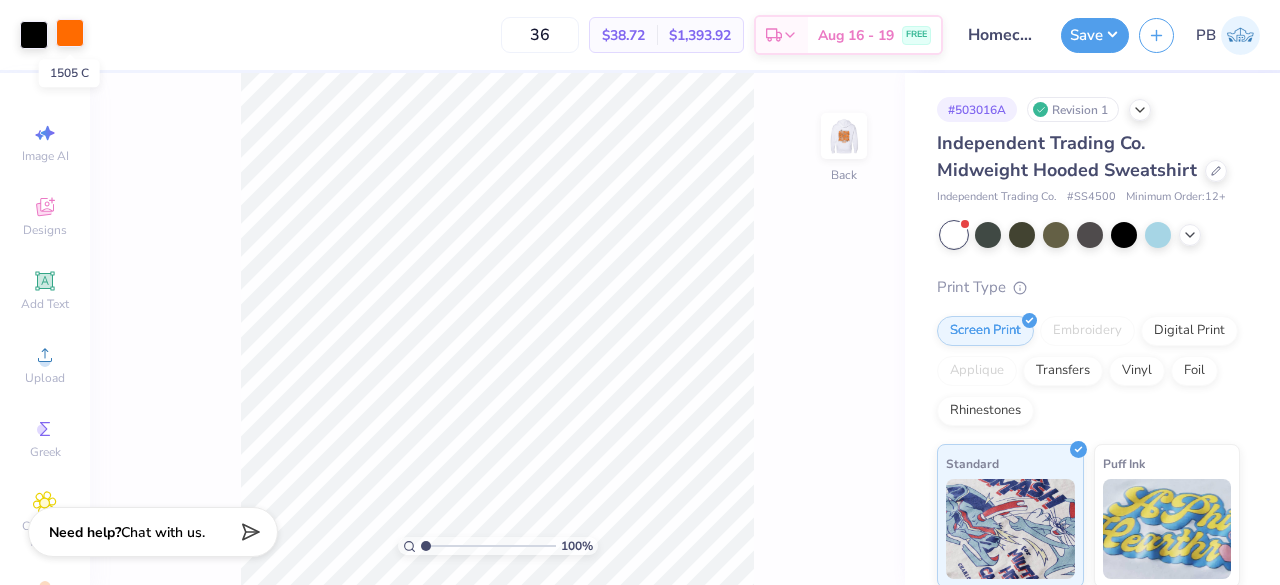 click at bounding box center (70, 33) 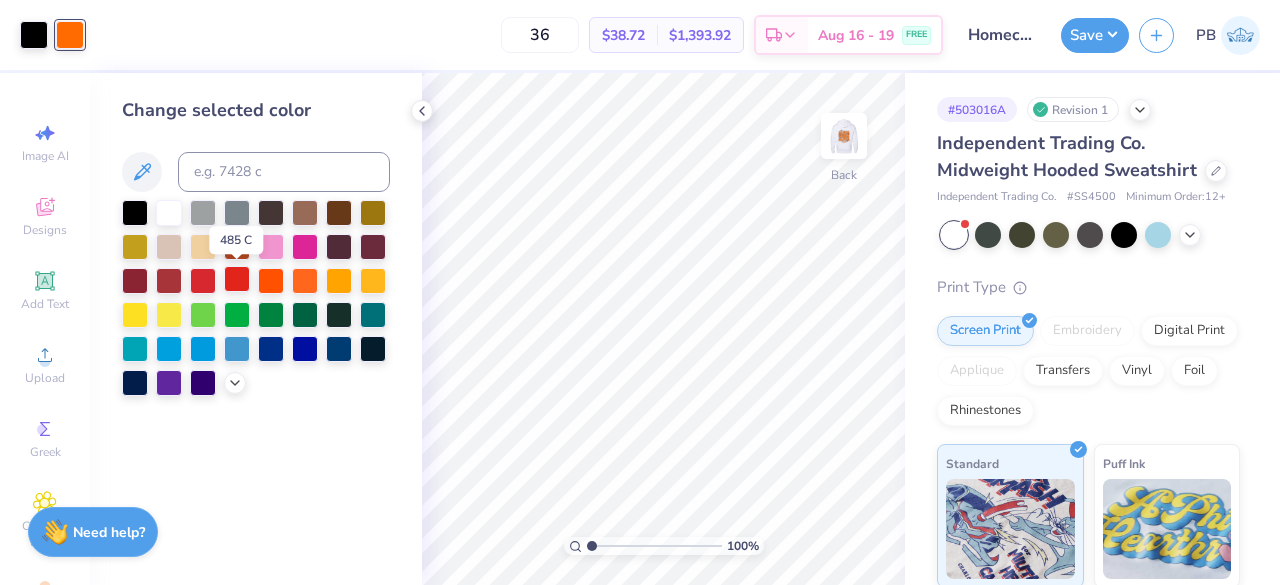 click at bounding box center (237, 279) 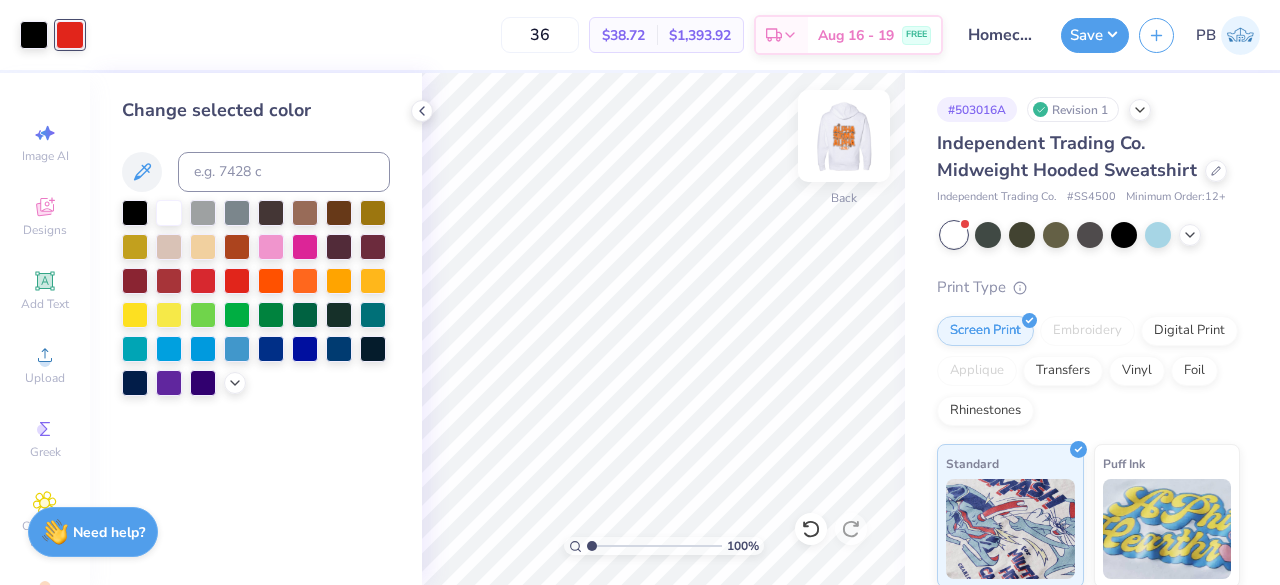 click at bounding box center [844, 136] 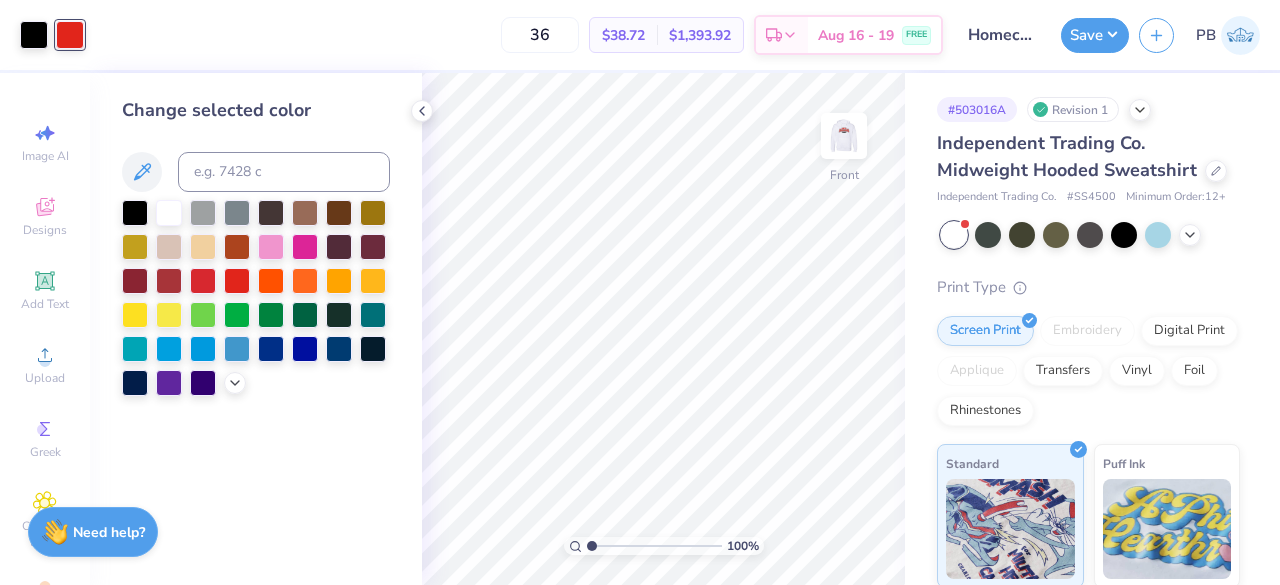 click at bounding box center [844, 136] 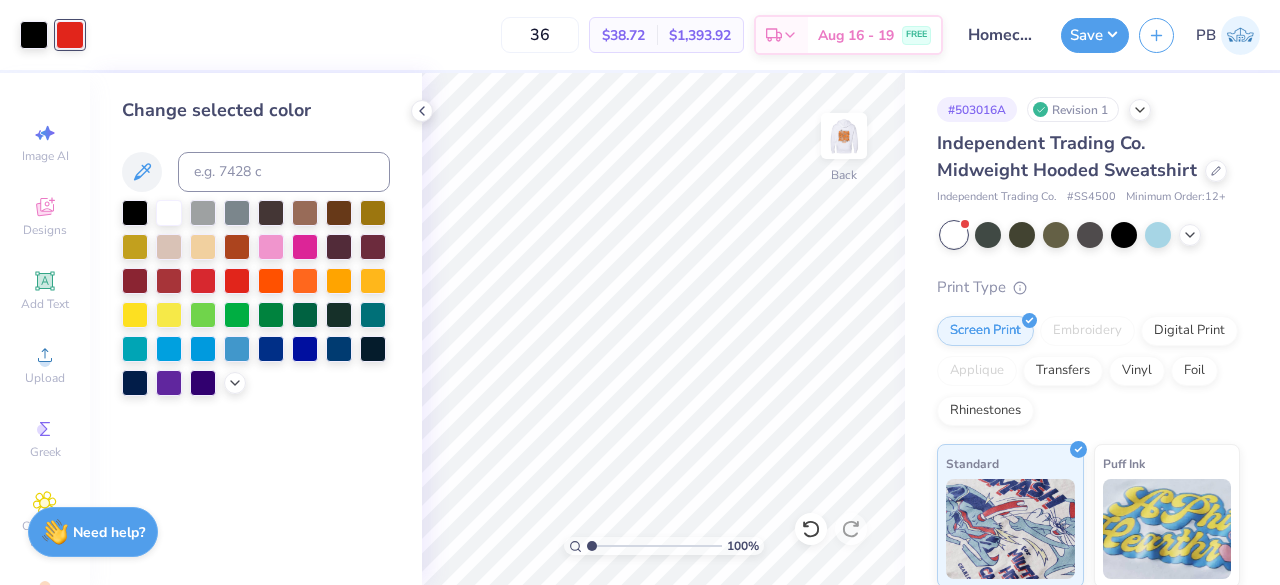 click at bounding box center (844, 136) 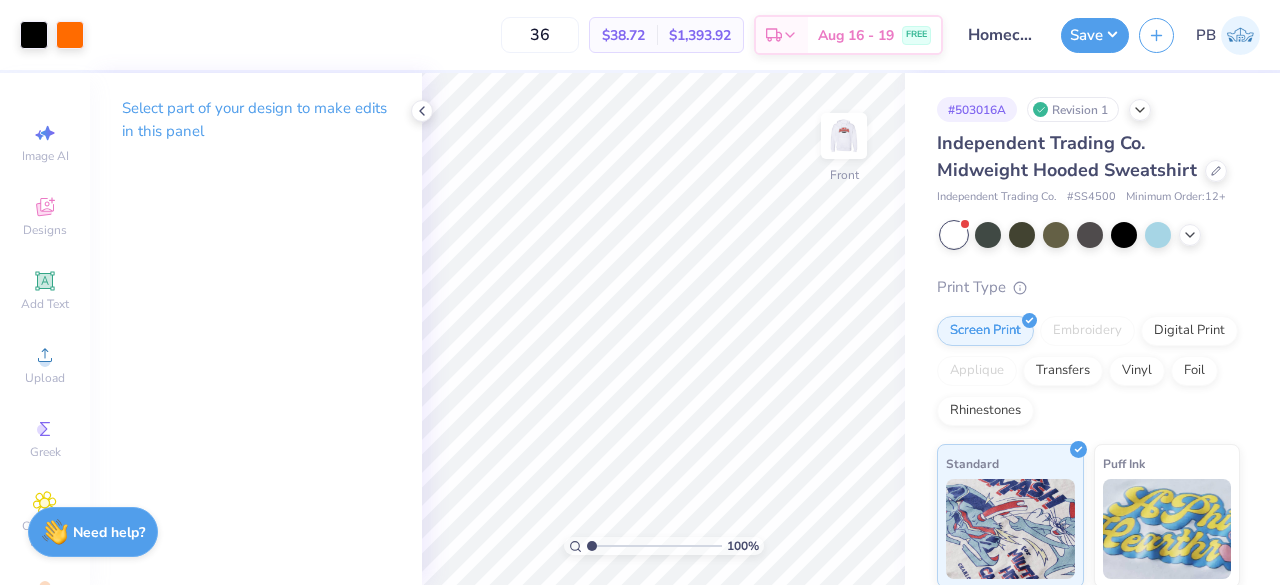 click at bounding box center [844, 136] 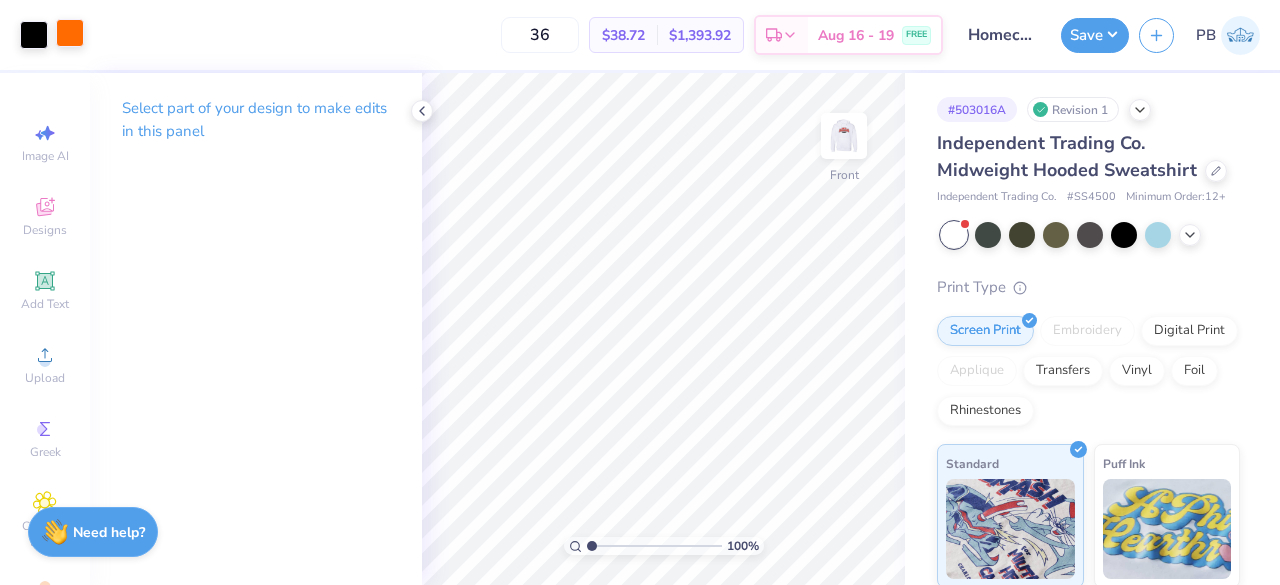 click at bounding box center (70, 33) 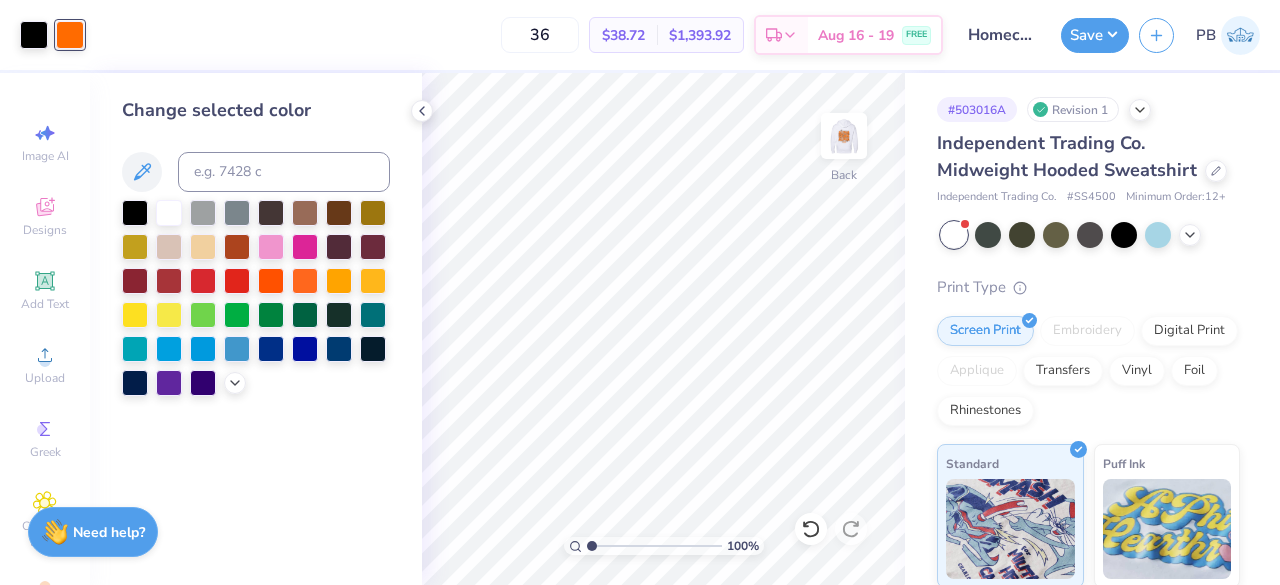 click at bounding box center (70, 35) 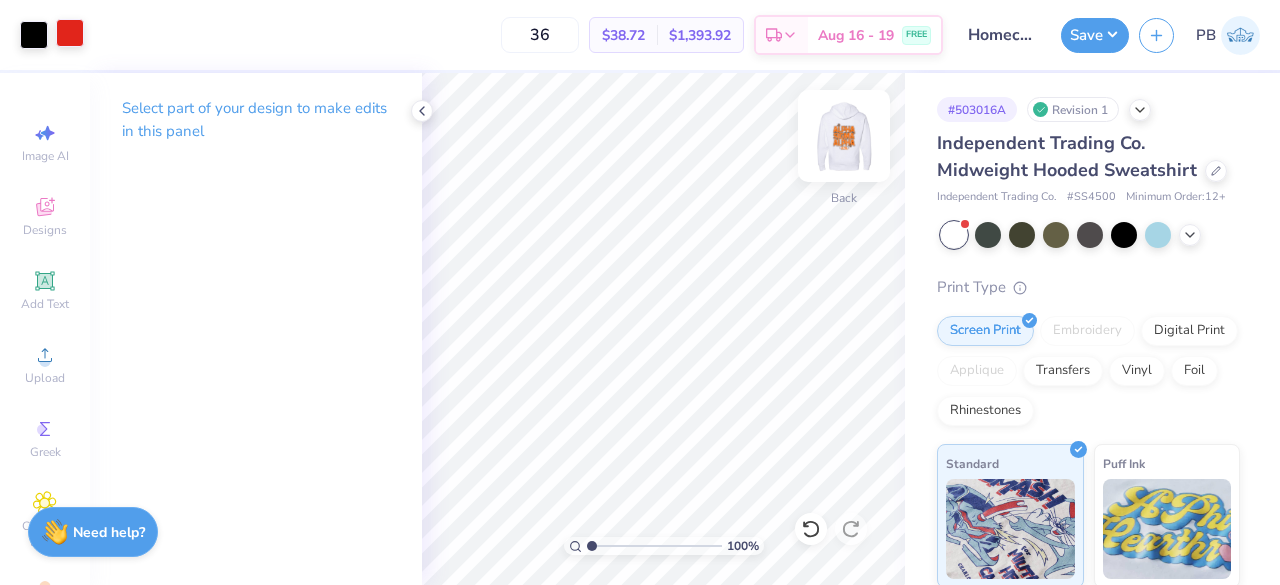 click at bounding box center (844, 136) 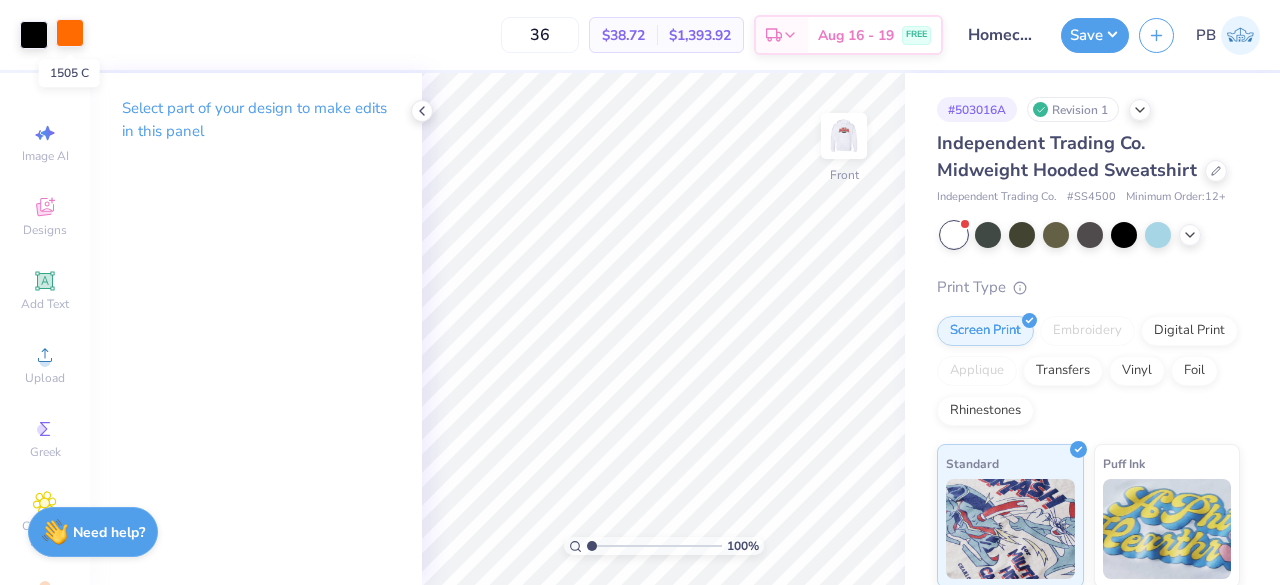 click at bounding box center [70, 33] 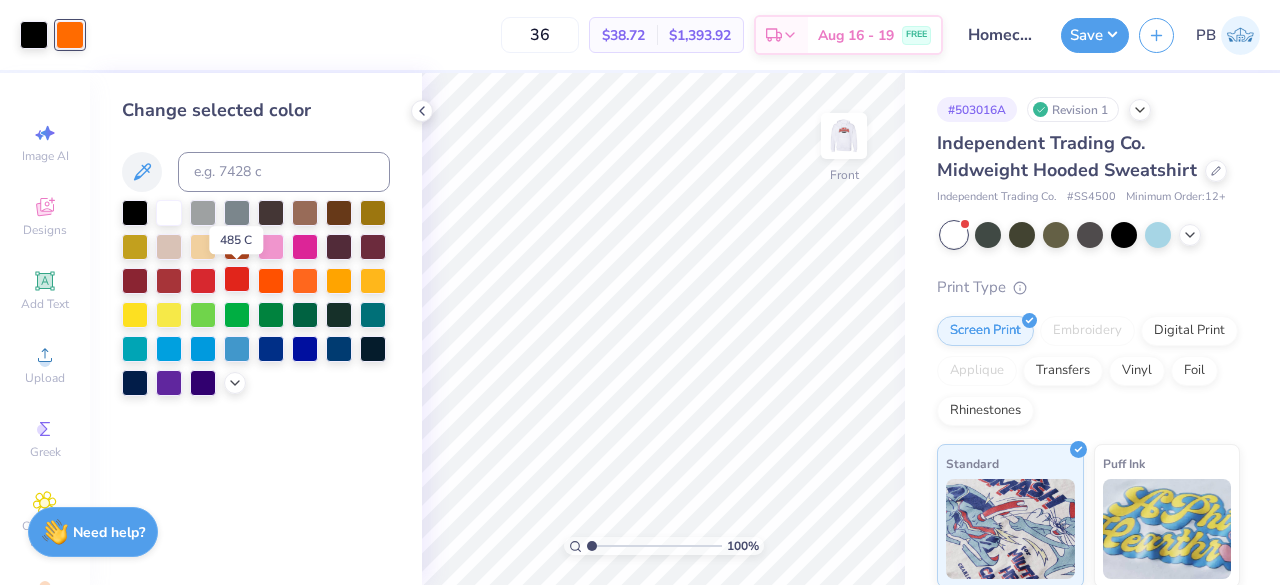 click at bounding box center [237, 279] 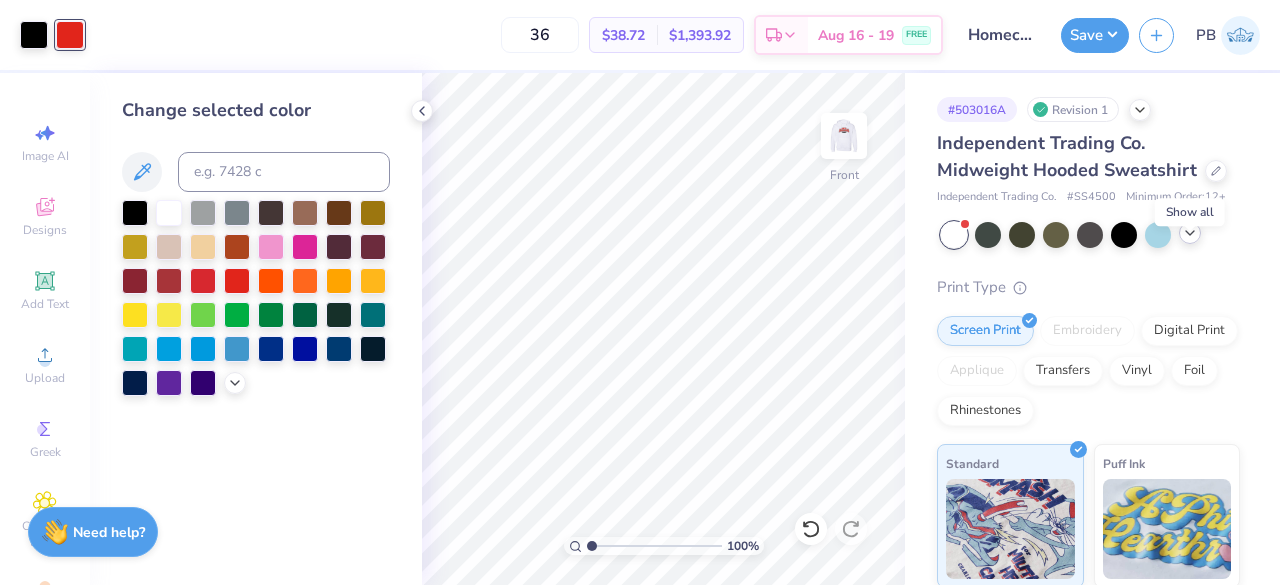 click 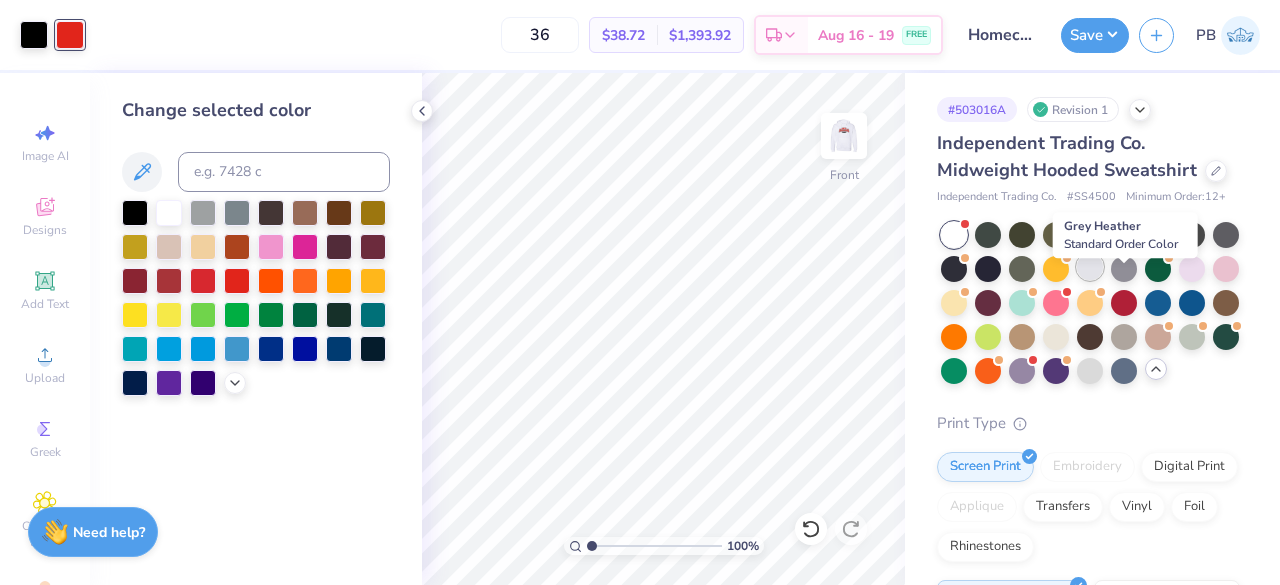 click at bounding box center (1090, 267) 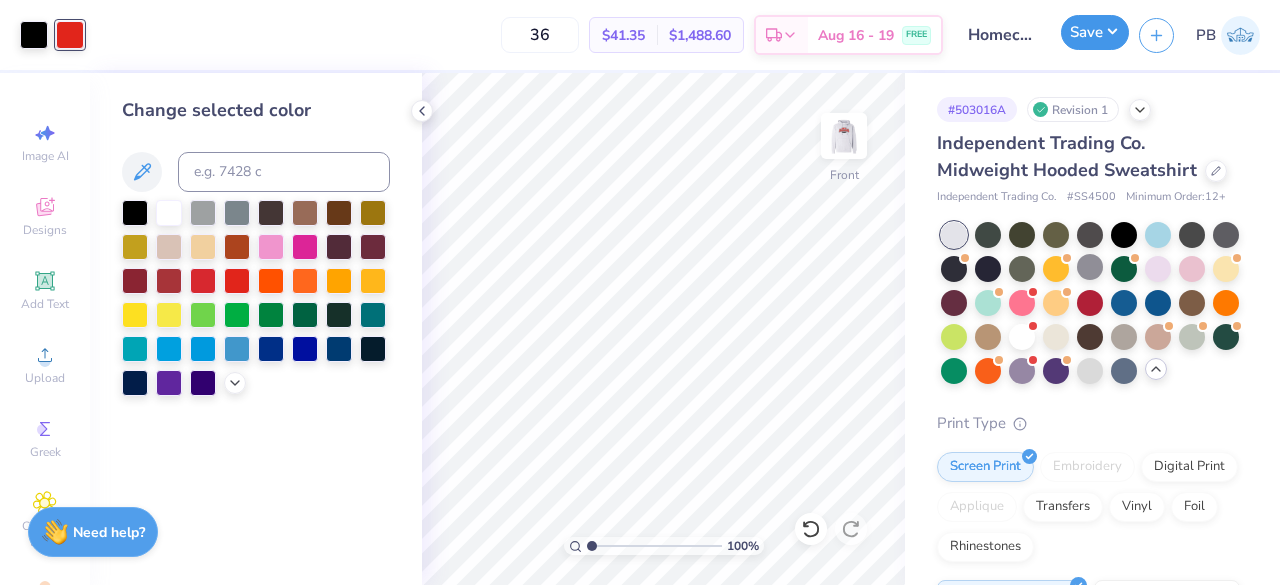click on "Save" at bounding box center (1095, 32) 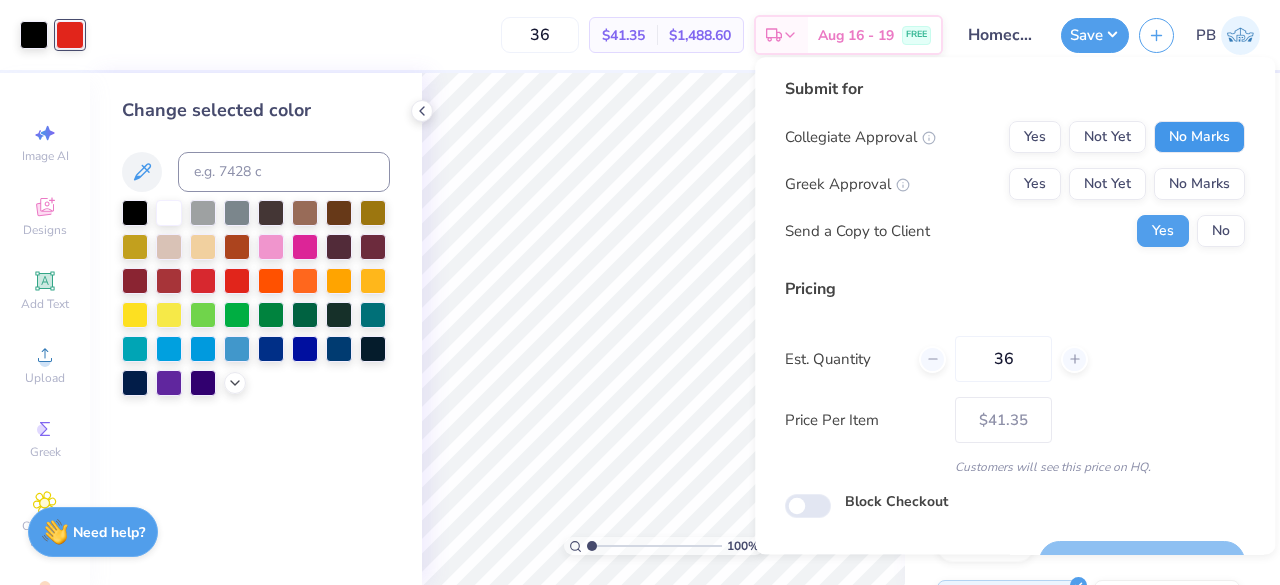 click on "No Marks" at bounding box center [1199, 137] 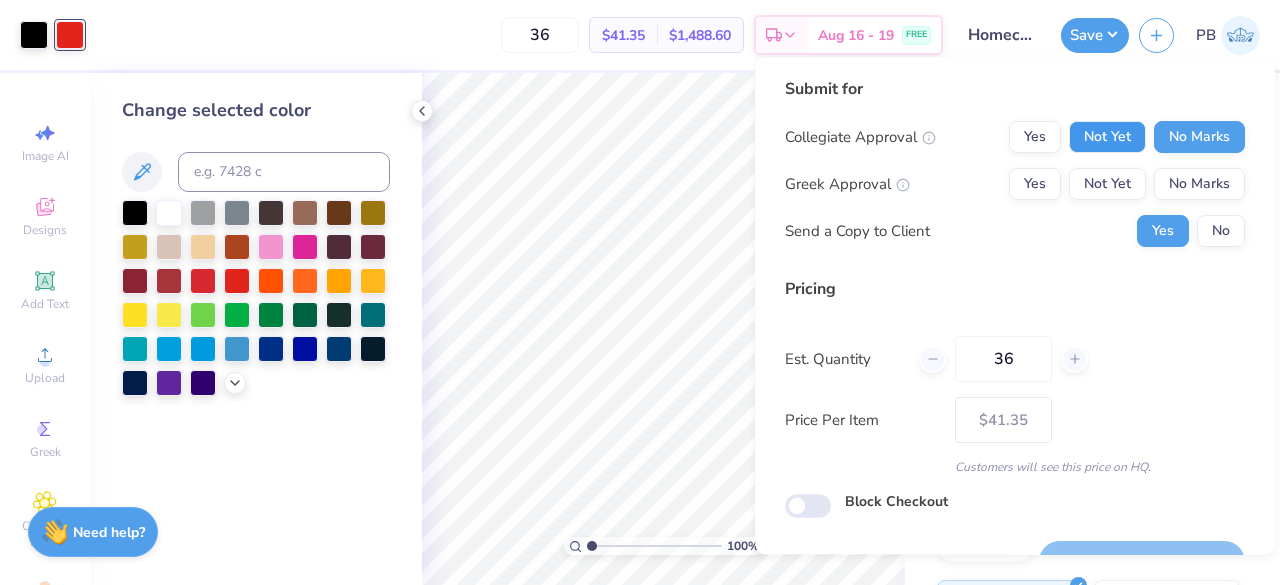 click on "Not Yet" at bounding box center (1107, 137) 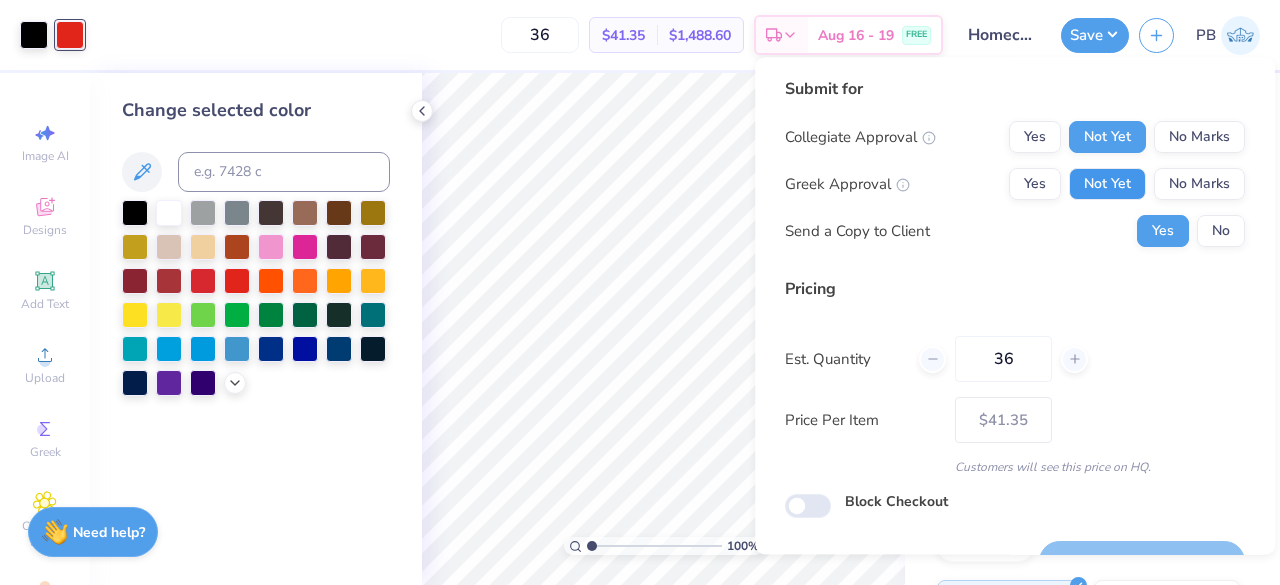 click on "Not Yet" at bounding box center [1107, 184] 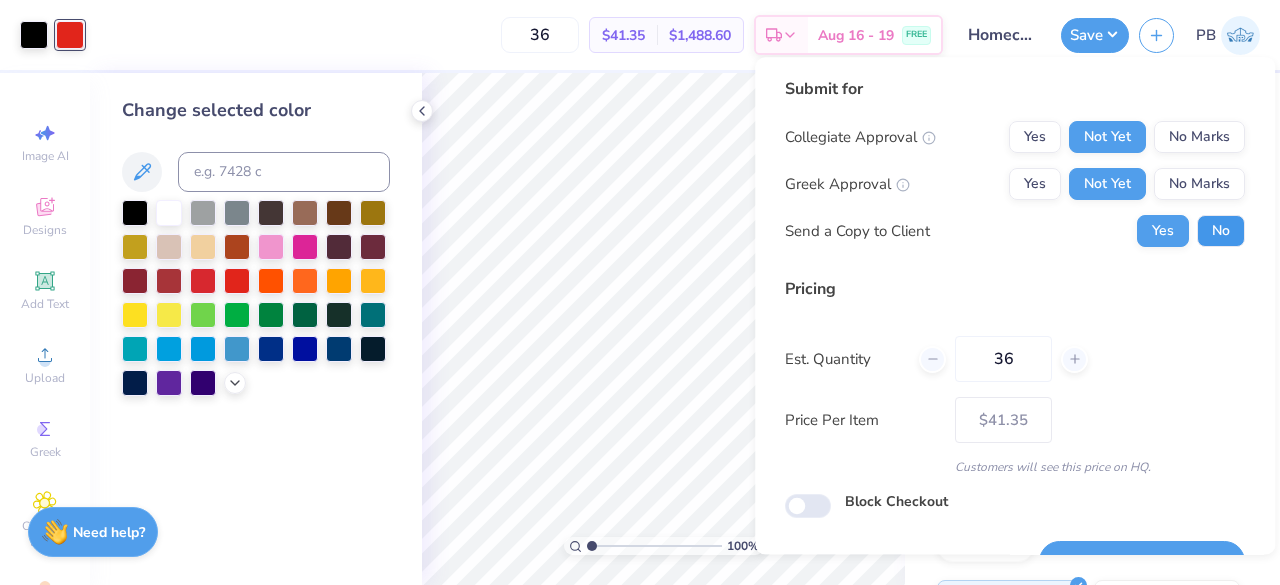 click on "No" at bounding box center [1221, 231] 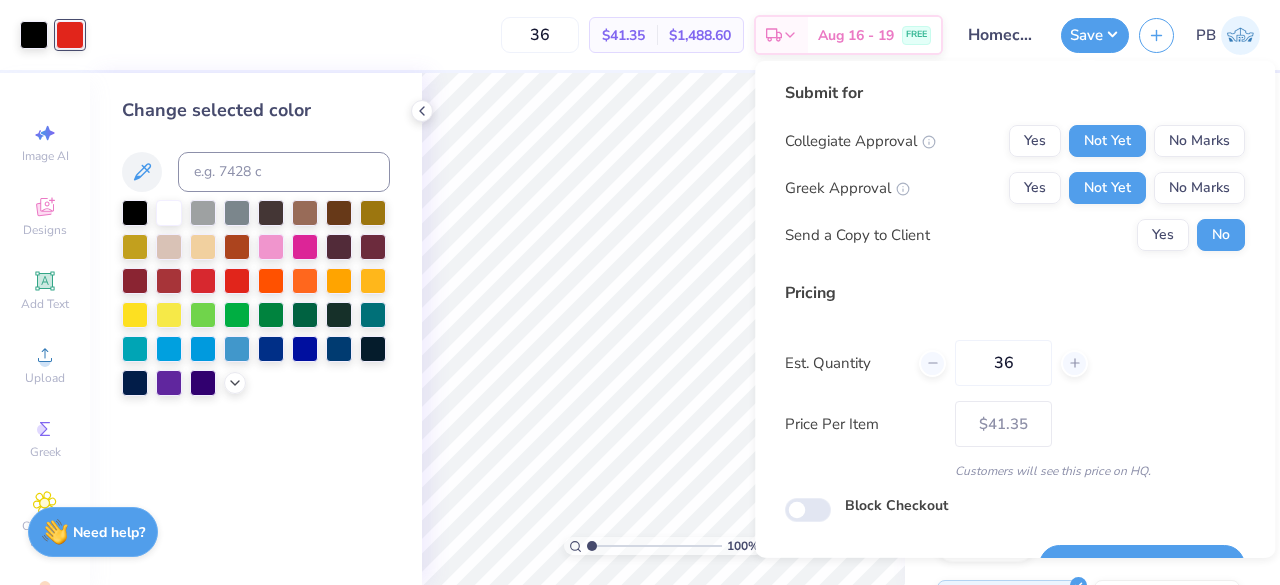 scroll, scrollTop: 46, scrollLeft: 0, axis: vertical 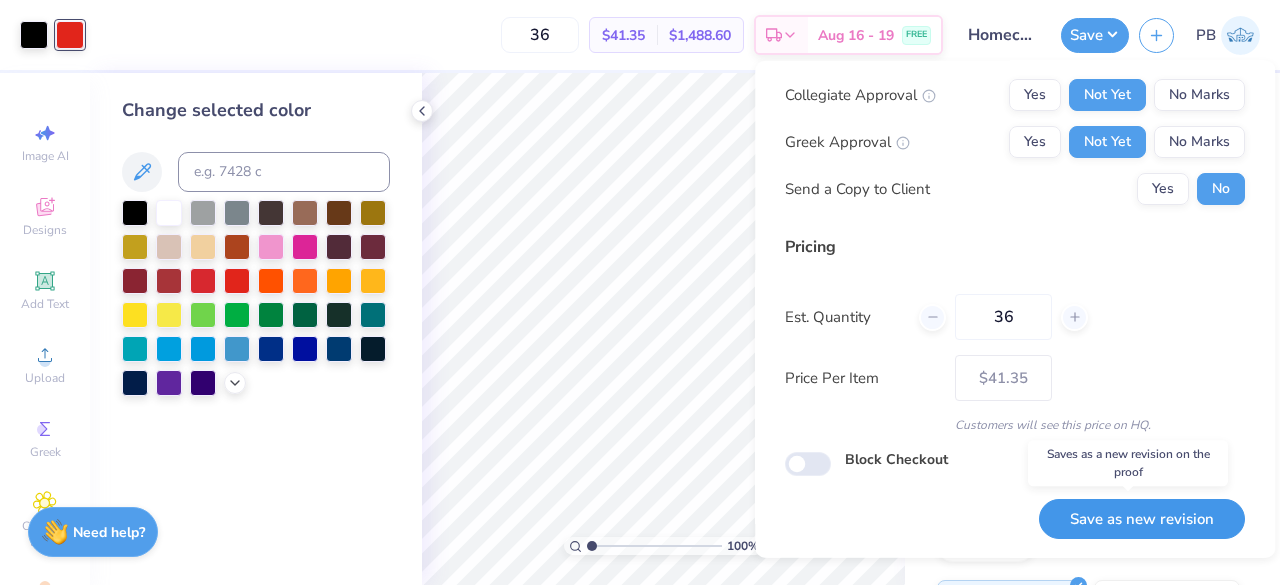click on "Save as new revision" at bounding box center [1142, 518] 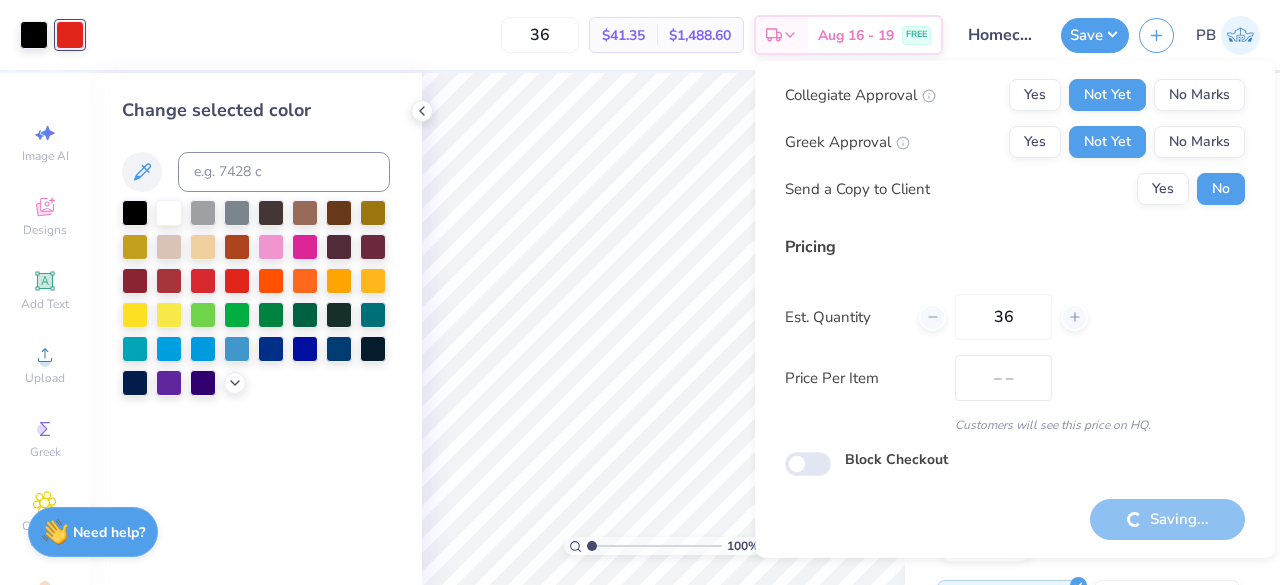 type on "$41.35" 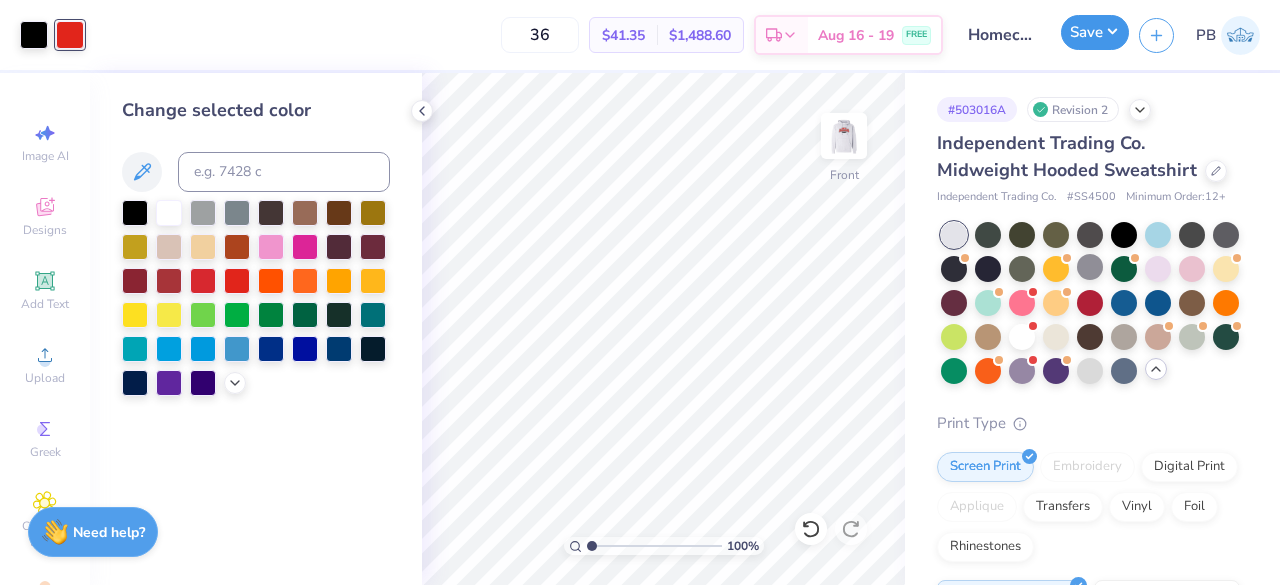 click on "Save" at bounding box center [1095, 32] 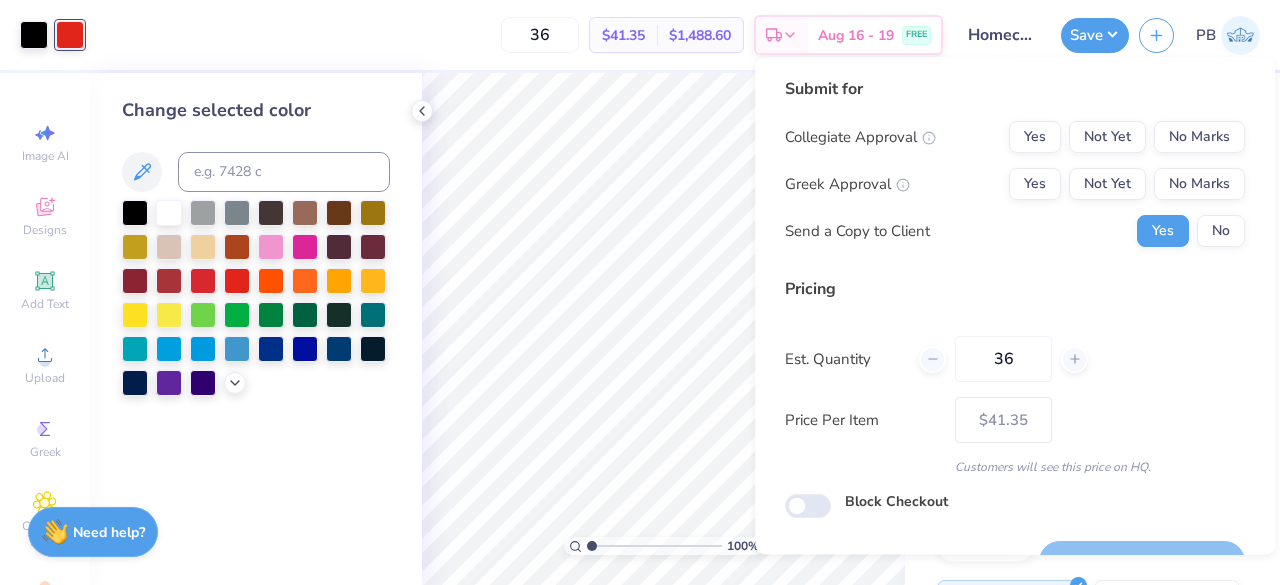 scroll, scrollTop: 46, scrollLeft: 0, axis: vertical 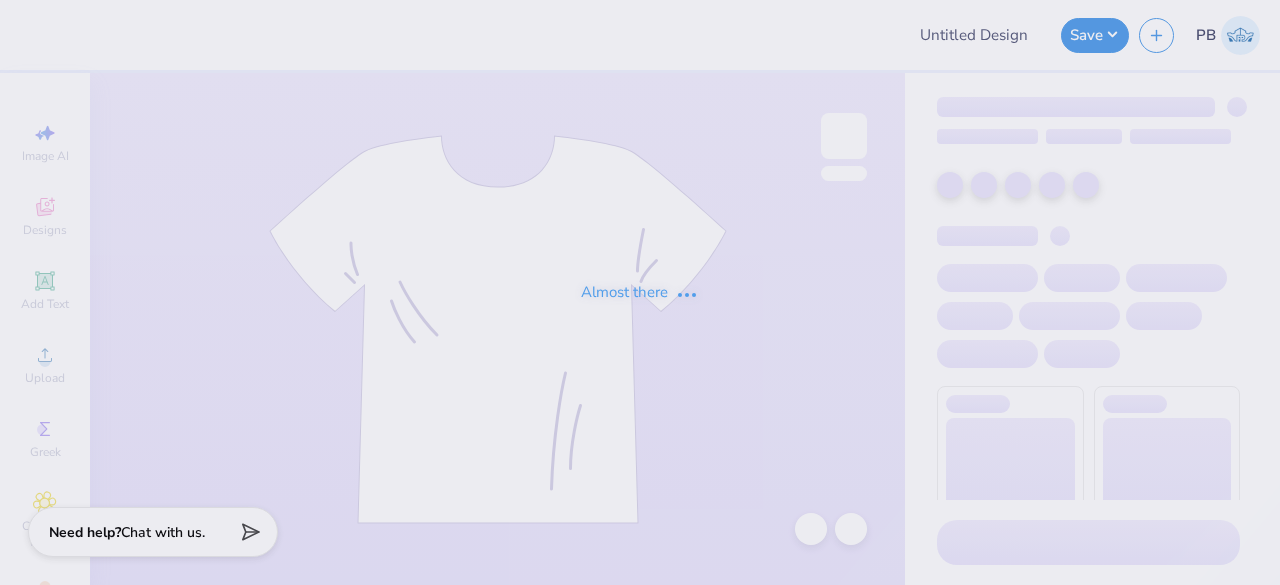 type on "Q-Zips" 